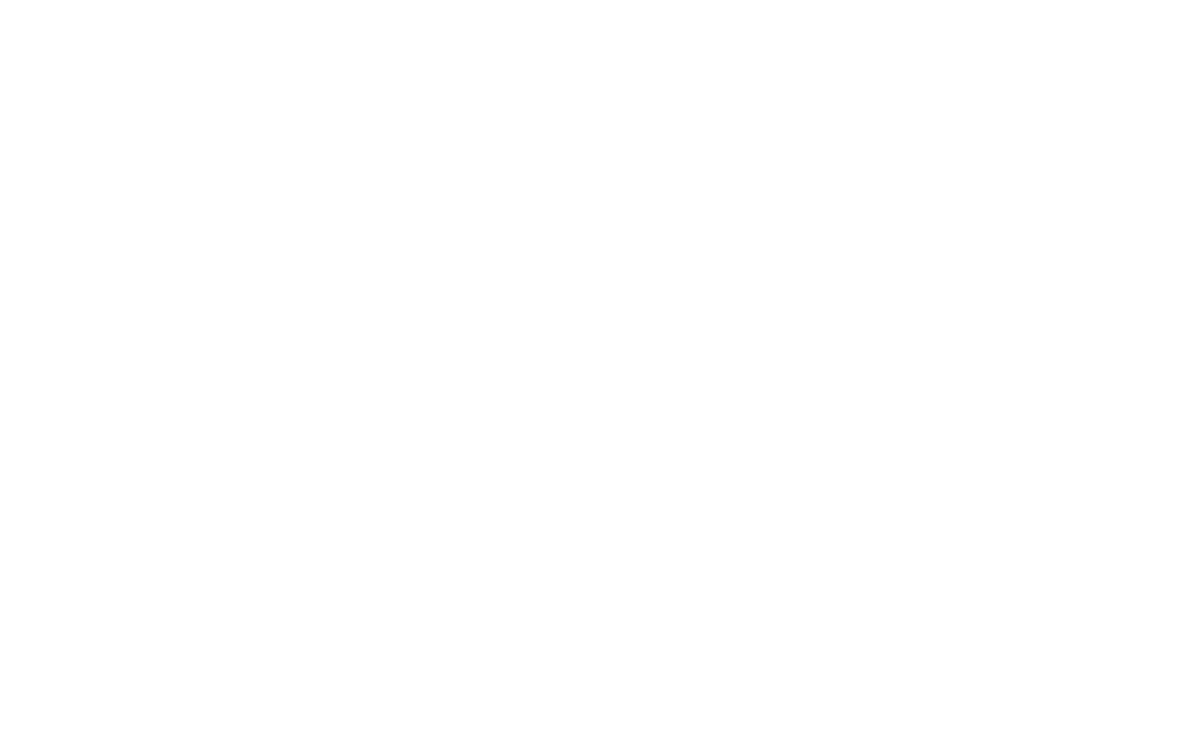 scroll, scrollTop: 0, scrollLeft: 0, axis: both 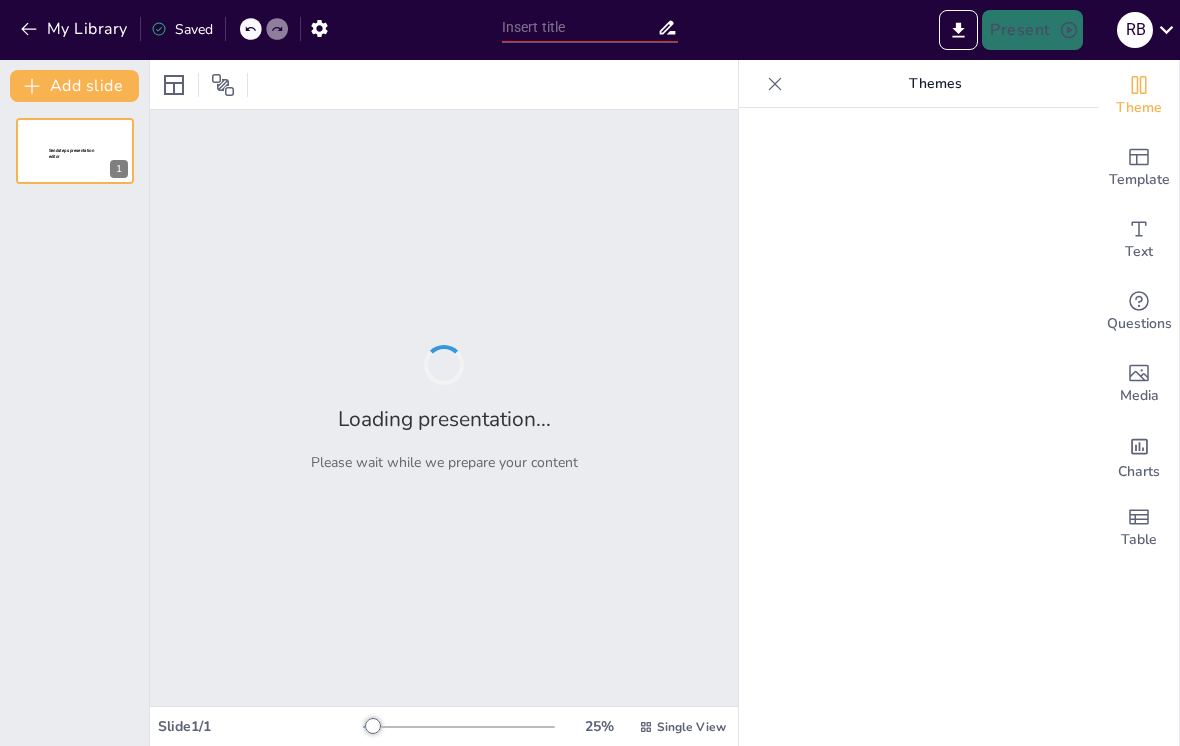 type on "Rekenen met een Knipoog: Groep 3's Wiskundige Waanzin!" 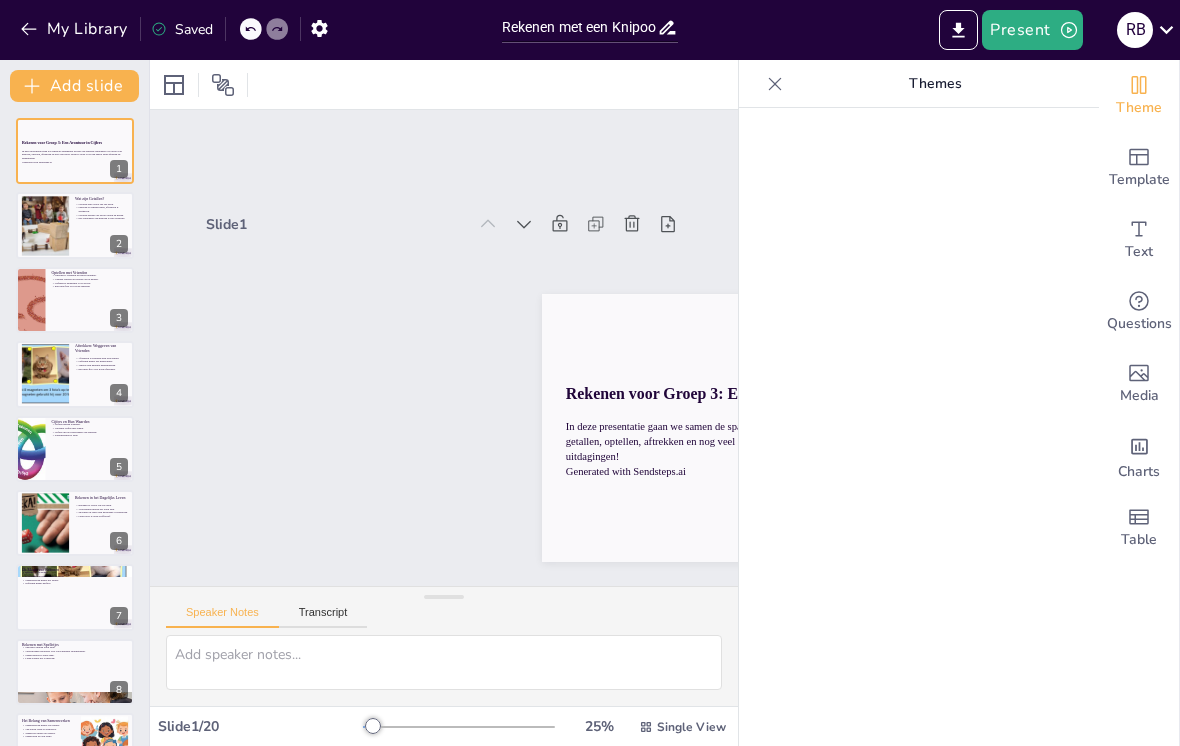 click 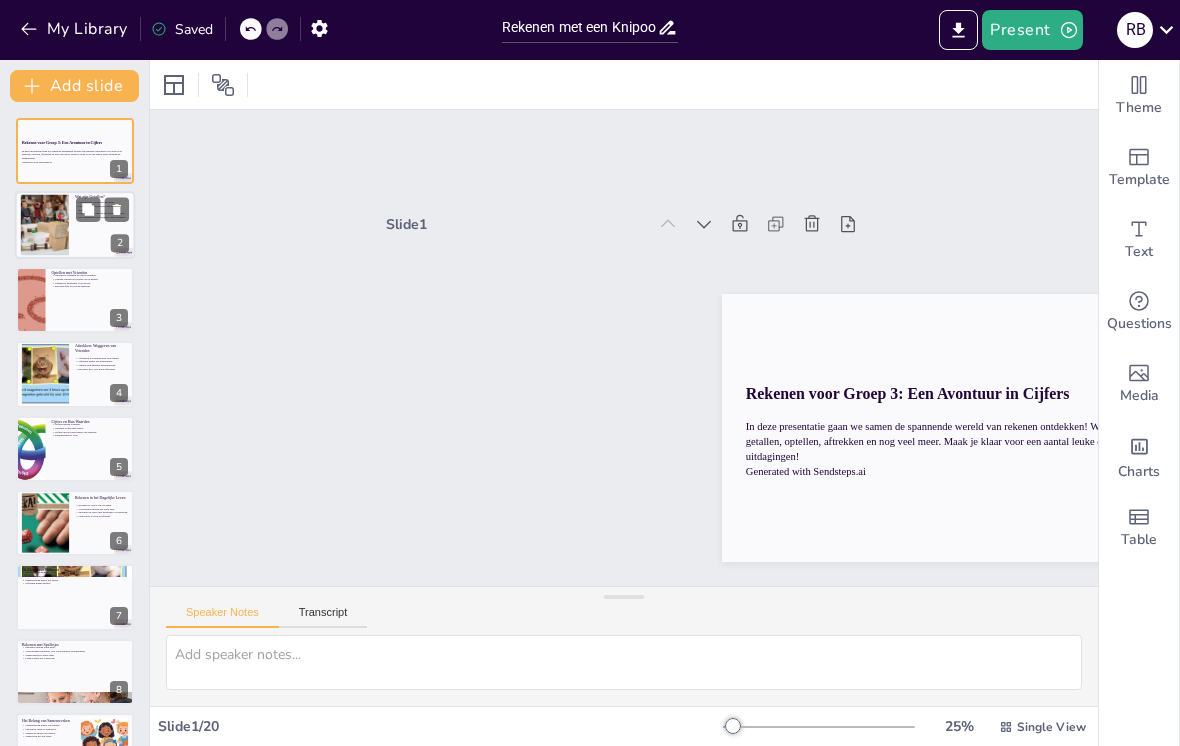 click at bounding box center [45, 225] 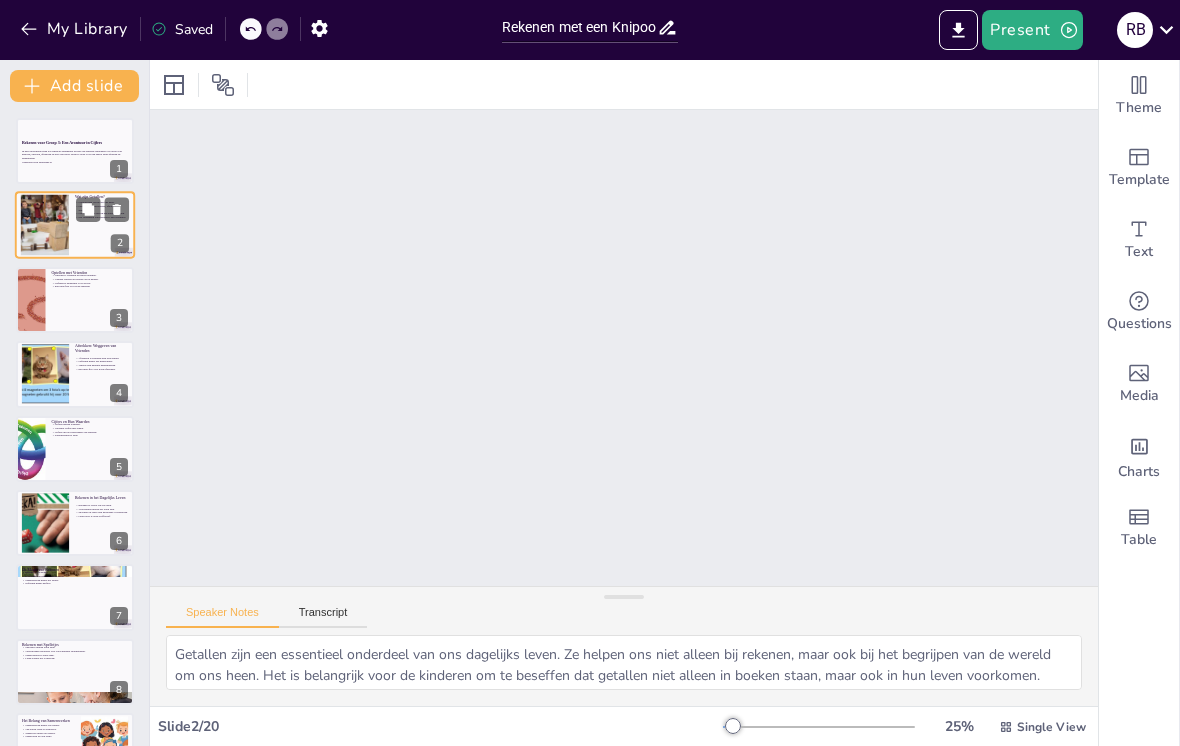 click on "In deze presentatie gaan we samen de spannende wereld van rekenen ontdekken! We leren over getallen, optellen, aftrekken en nog veel meer. Maak je klaar voor een aantal leuke quizzen en uitdagingen!" at bounding box center [75, 154] 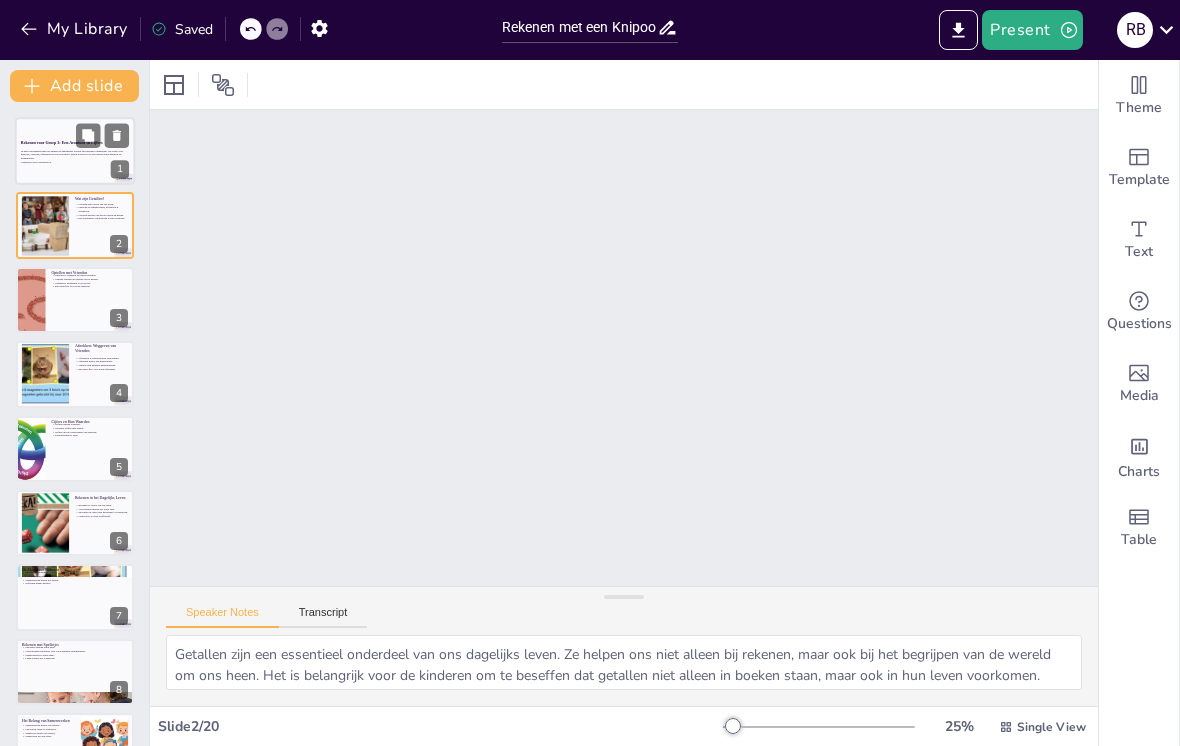 type 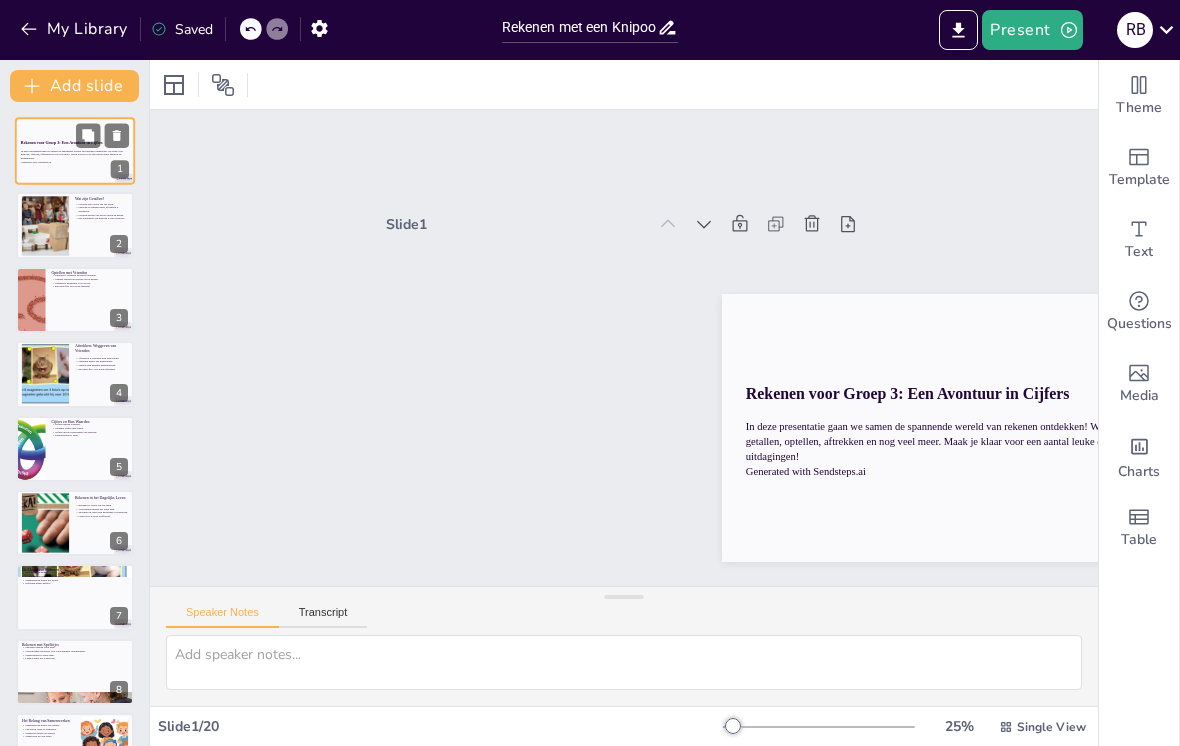 click at bounding box center (46, 226) 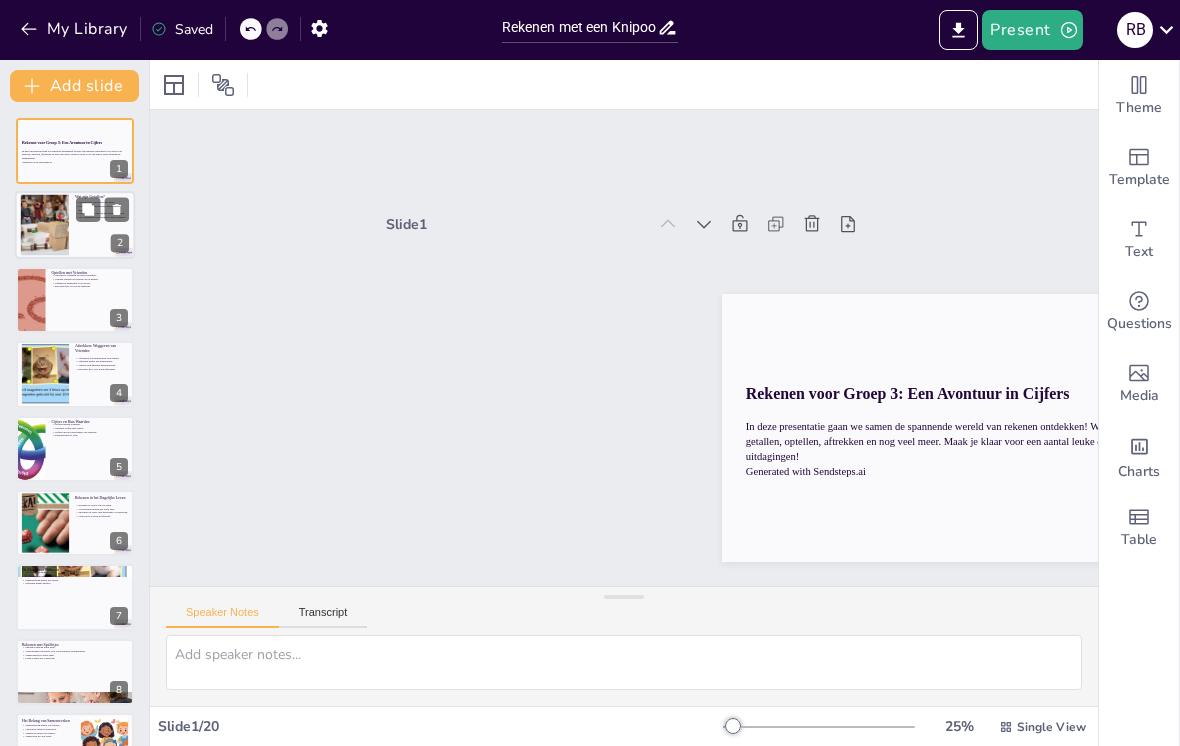type on "Getallen zijn een essentieel onderdeel van ons dagelijks leven. Ze helpen ons niet alleen bij rekenen, maar ook bij het begrijpen van de wereld om ons heen. Het is belangrijk voor de kinderen om te beseffen dat getallen niet alleen in boeken staan, maar ook in hun leven voorkomen.
Het concept van optellen en aftrekken kan voor kinderen leuker worden gemaakt door het te vergelijken met sociale interacties, zoals vrienden uitnodigen of wegsturen. Dit maakt het leren van deze basisprincipes voor hen herkenbaarder en begrijpelijker.
Meten en tellen zijn vaardigheden die kinderen dagelijks gebruiken. Of ze nu hun speelgoed tellen of de tijd op de klok leren lezen, het is belangrijk dat ze deze vaardigheden ontwikkelen. Het helpt hen om zelfverzekerd met getallen om te gaan.
De reis van het leren over getallen moet leuk en avontuurlijk zijn. Door het gebruik van spelletjes en interactieve activiteiten kunnen kinderen de wereld van getallen op een spannende manier verkennen." 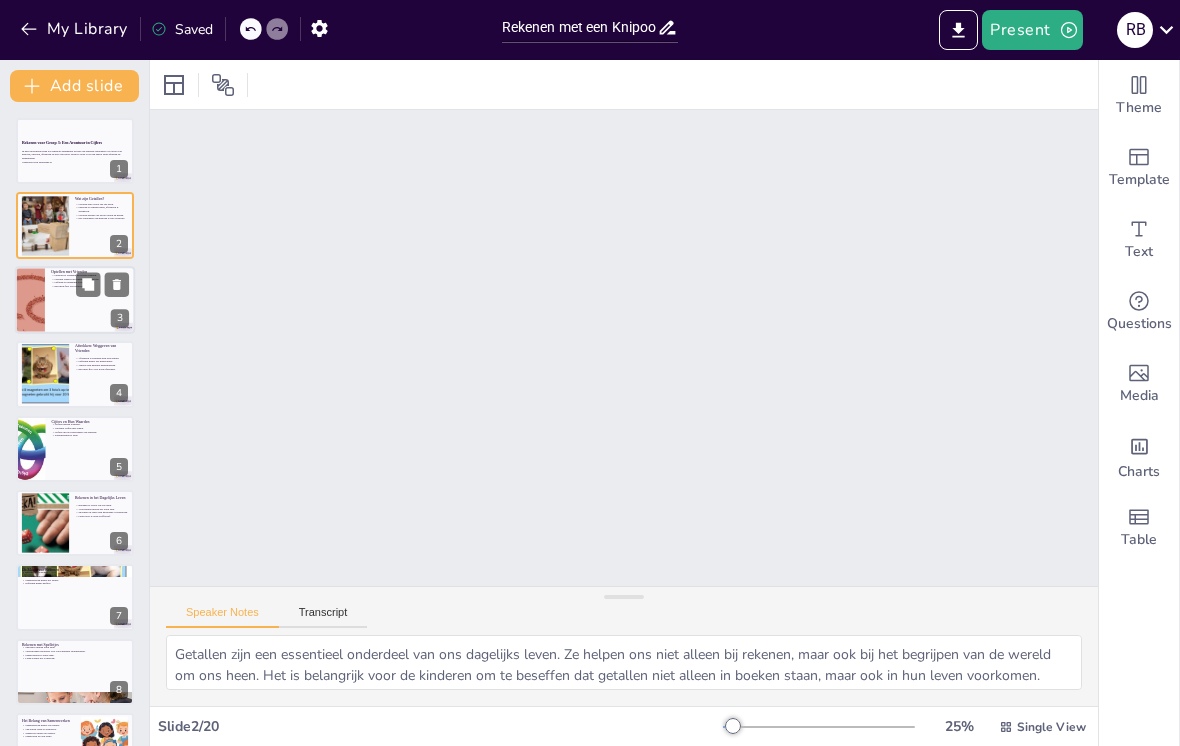 click at bounding box center [75, 300] 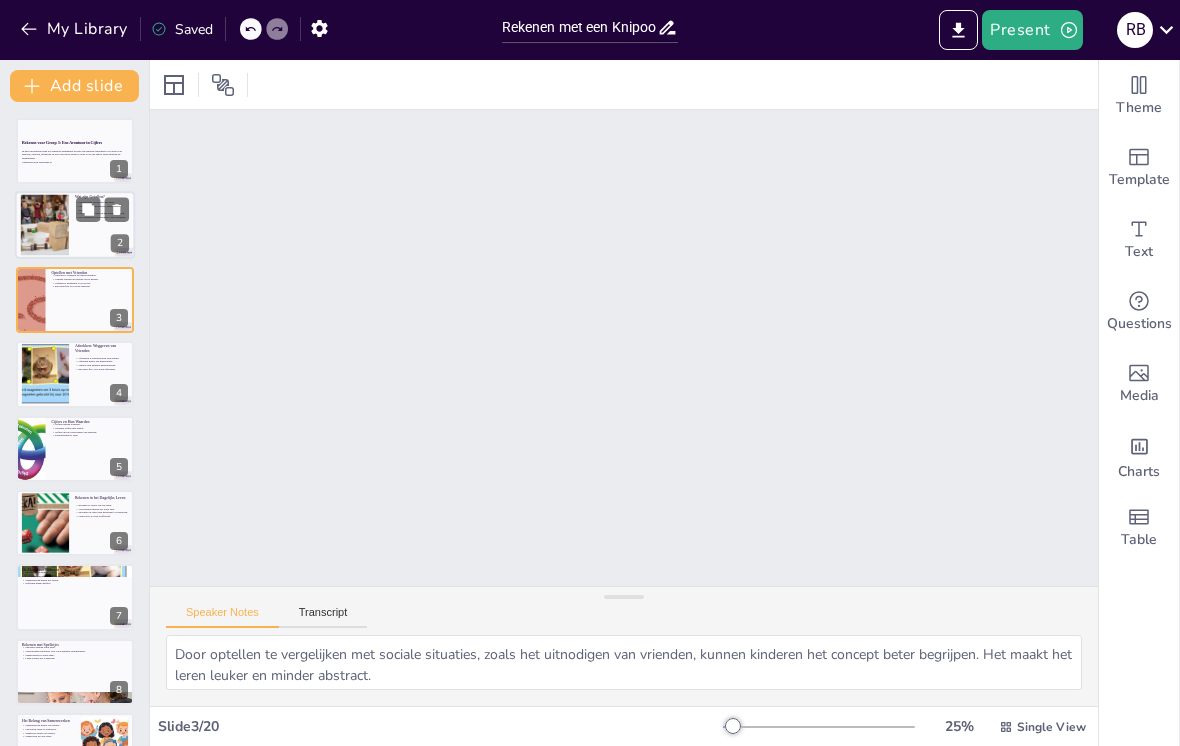 click at bounding box center [45, 225] 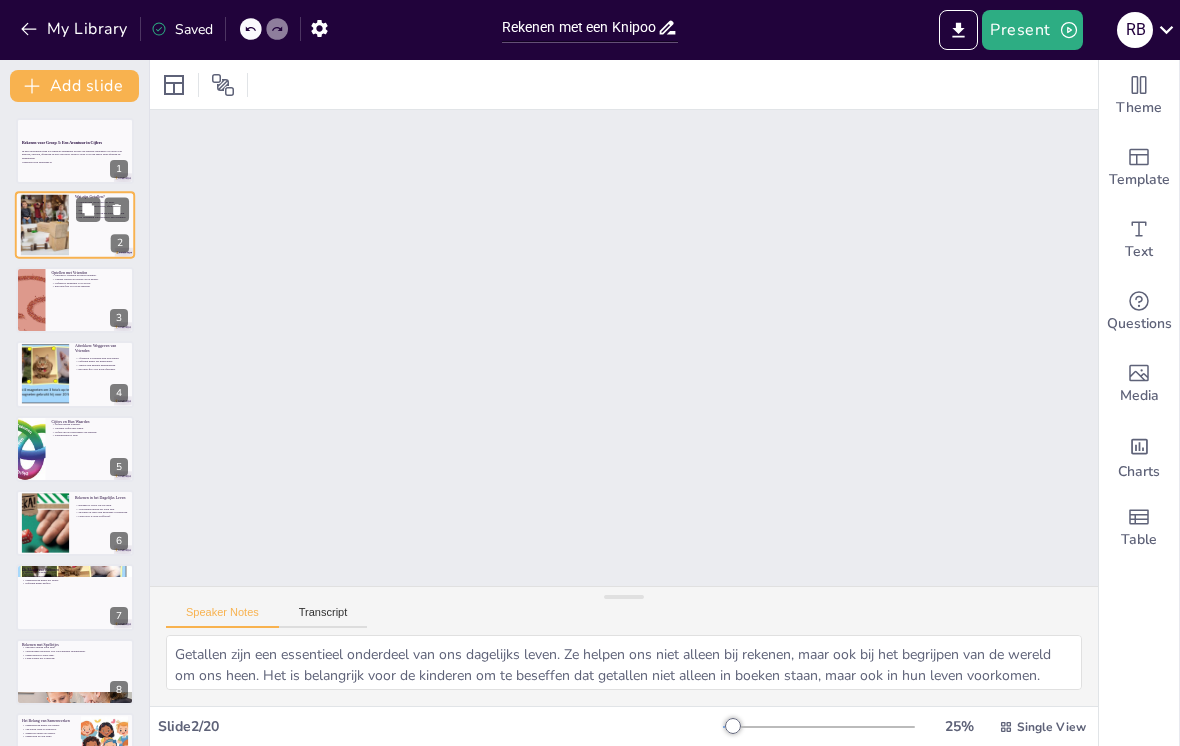 checkbox on "true" 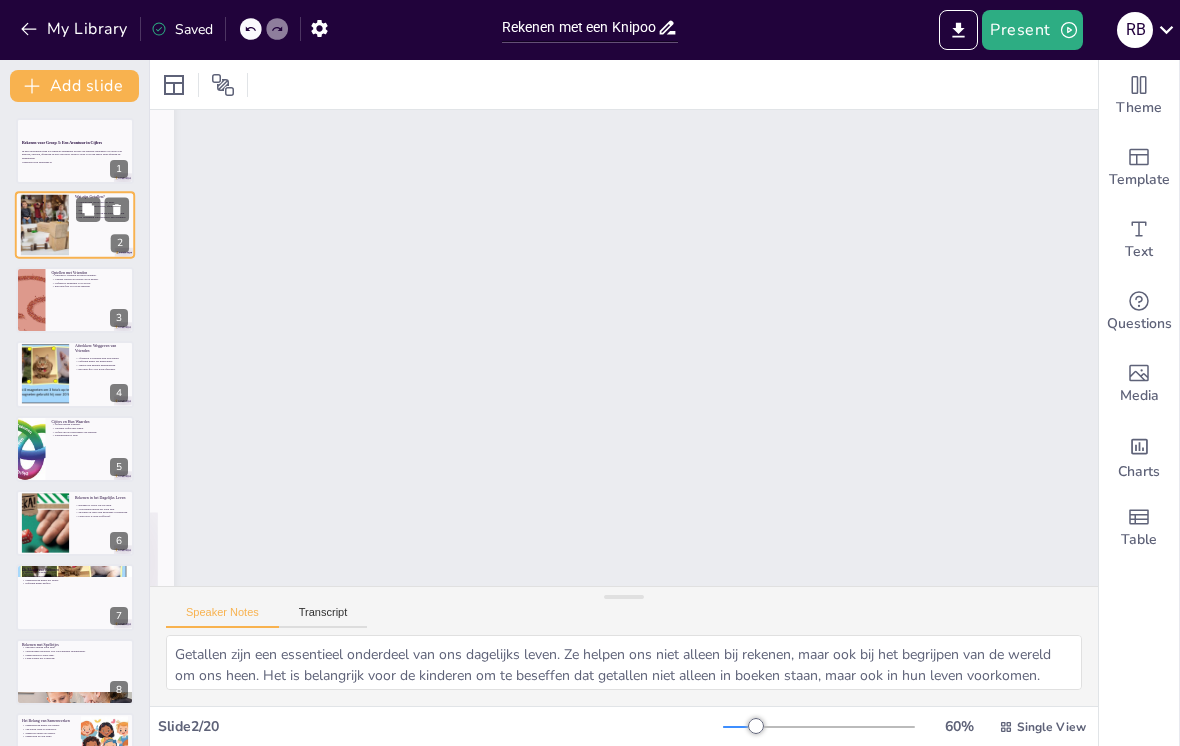 checkbox on "true" 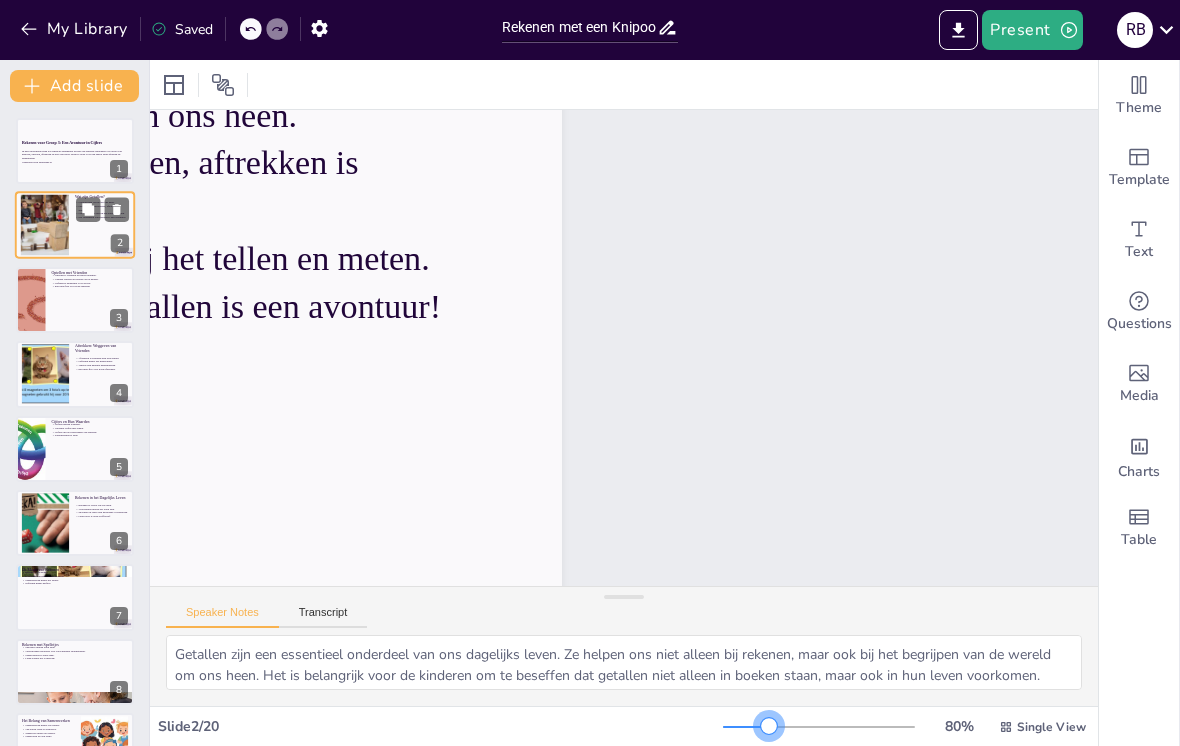 checkbox on "true" 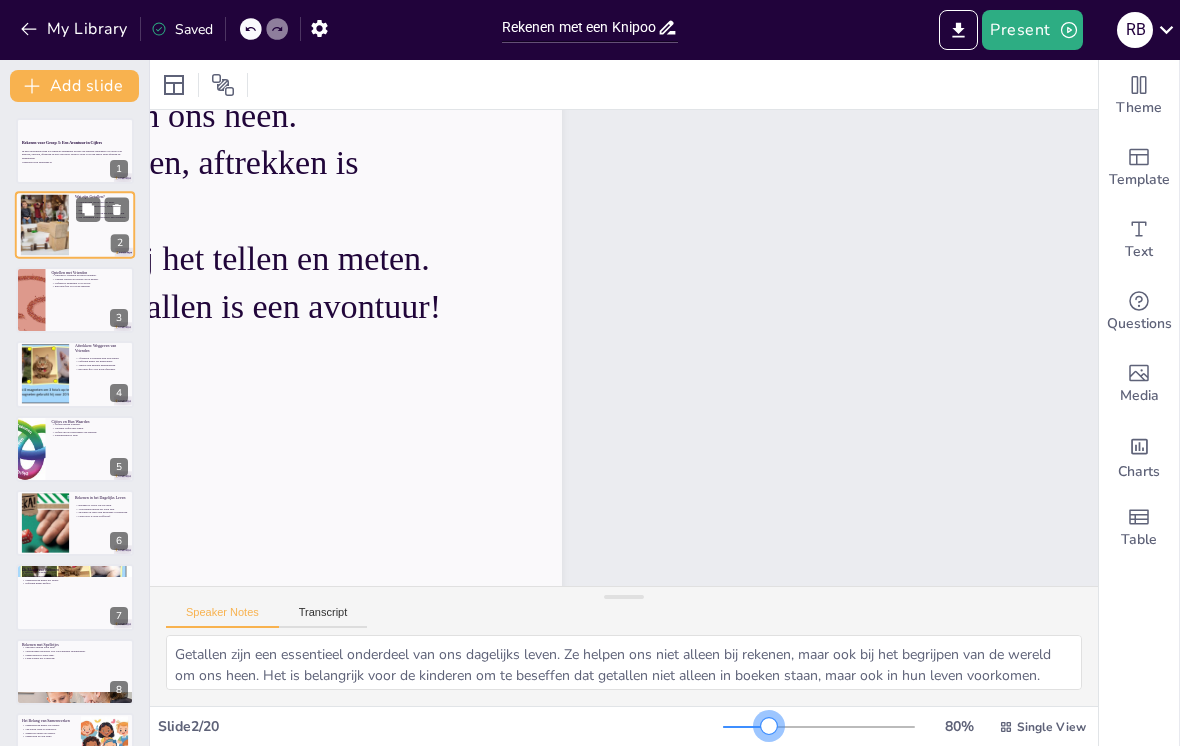 checkbox on "true" 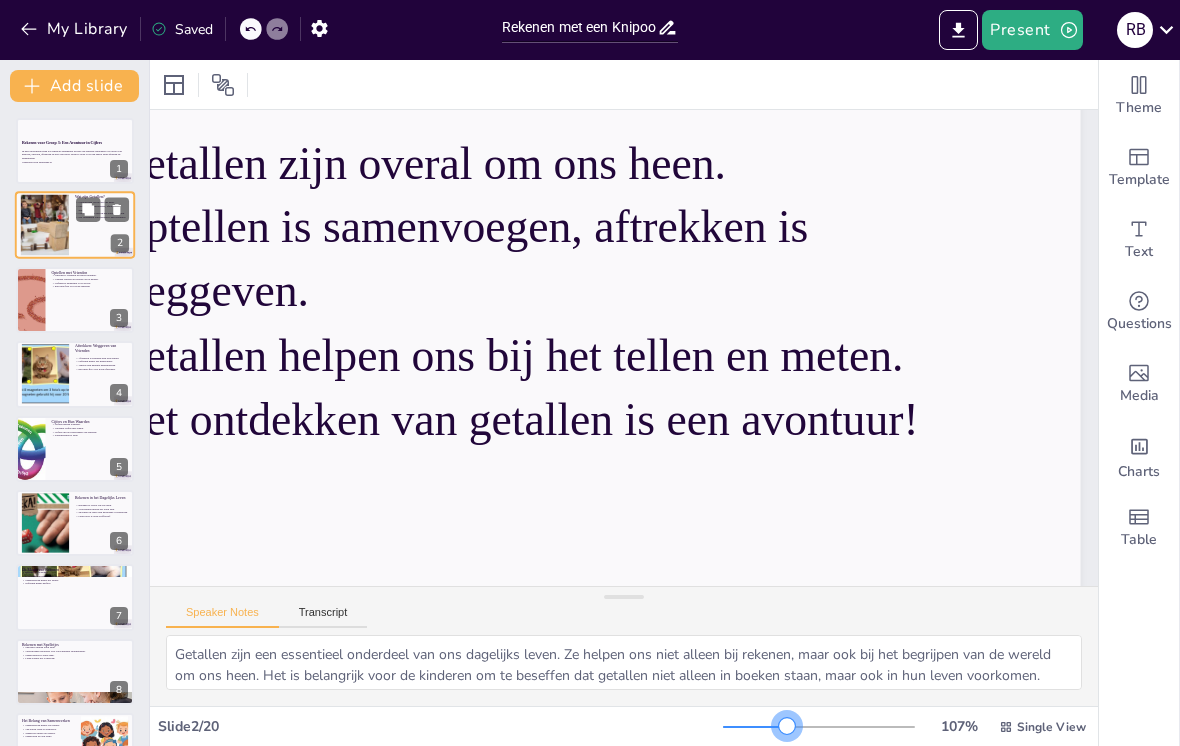 checkbox on "true" 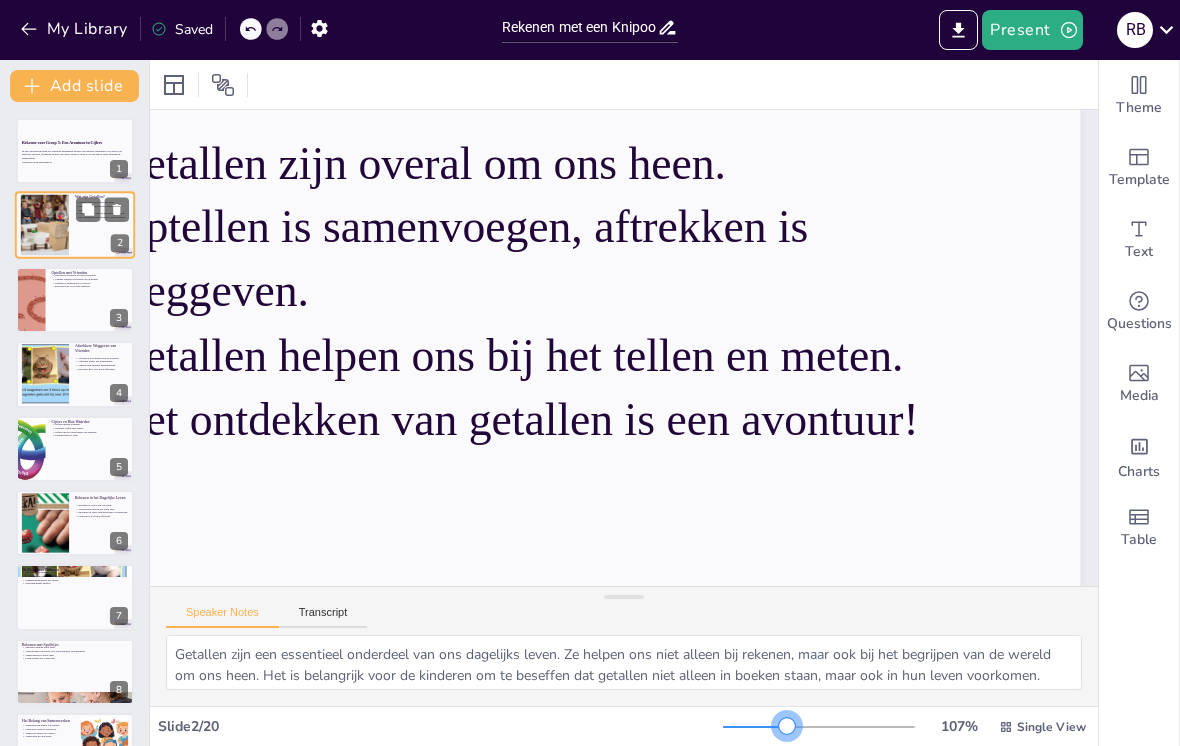 checkbox on "true" 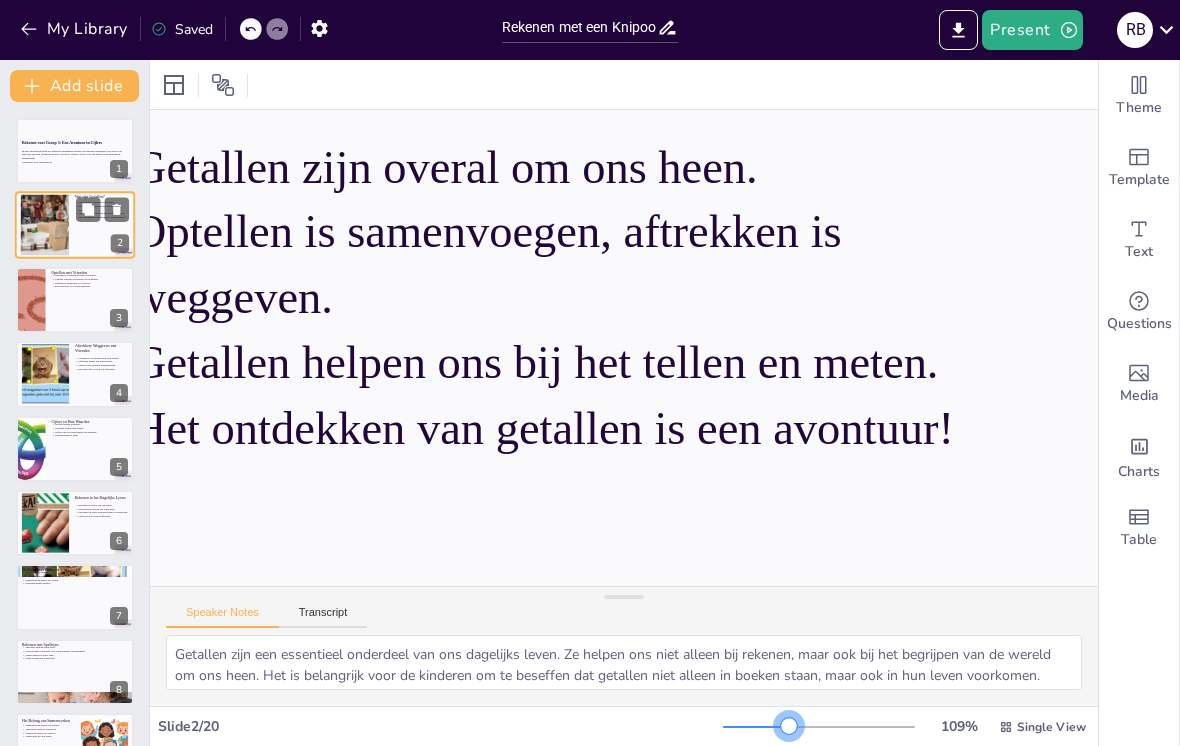 checkbox on "true" 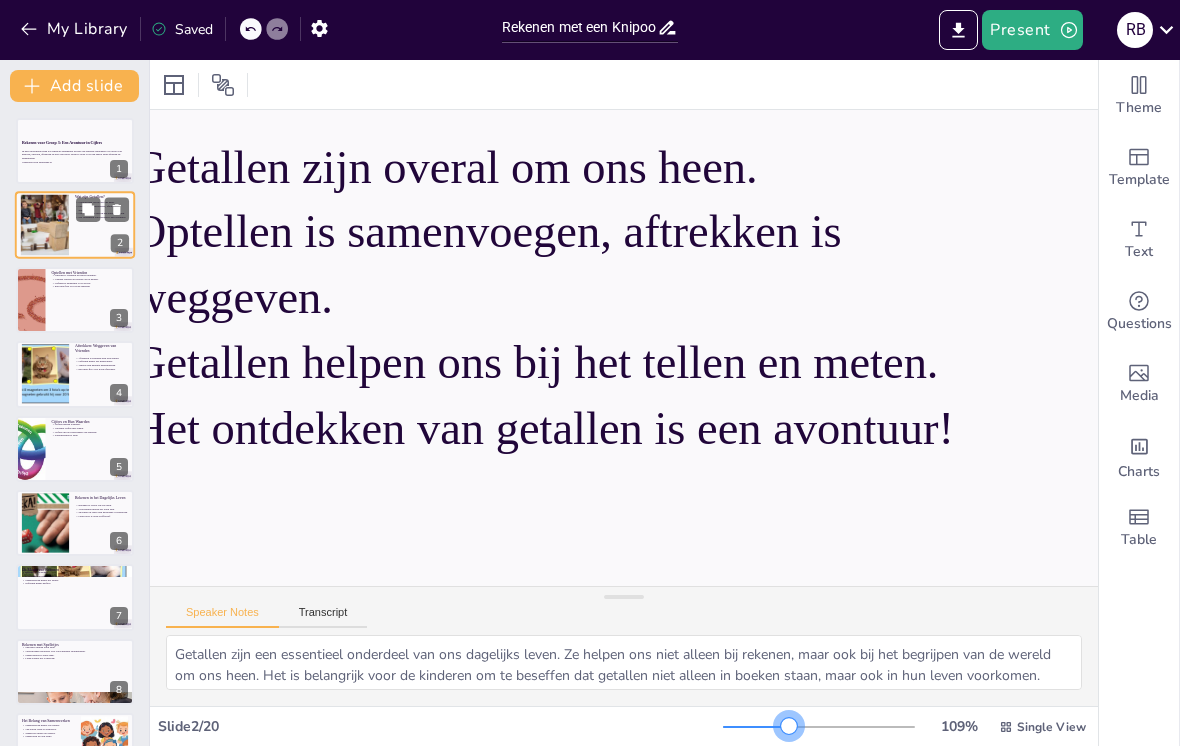 checkbox on "true" 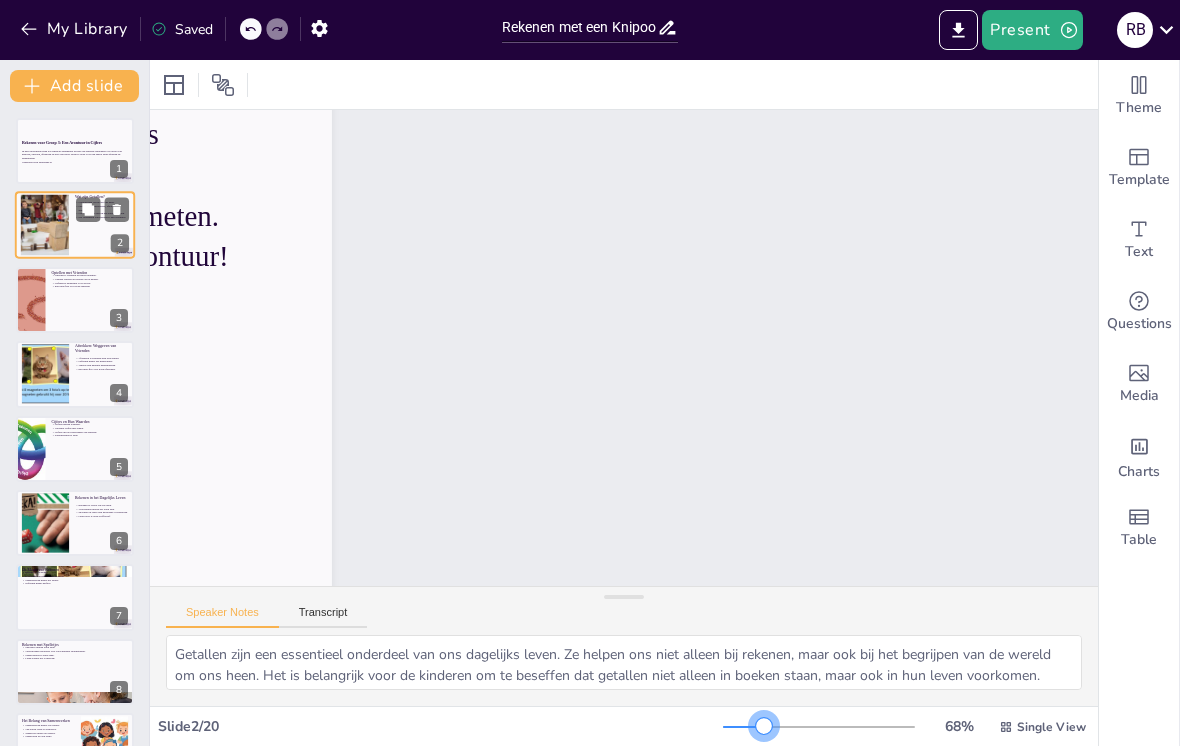checkbox on "true" 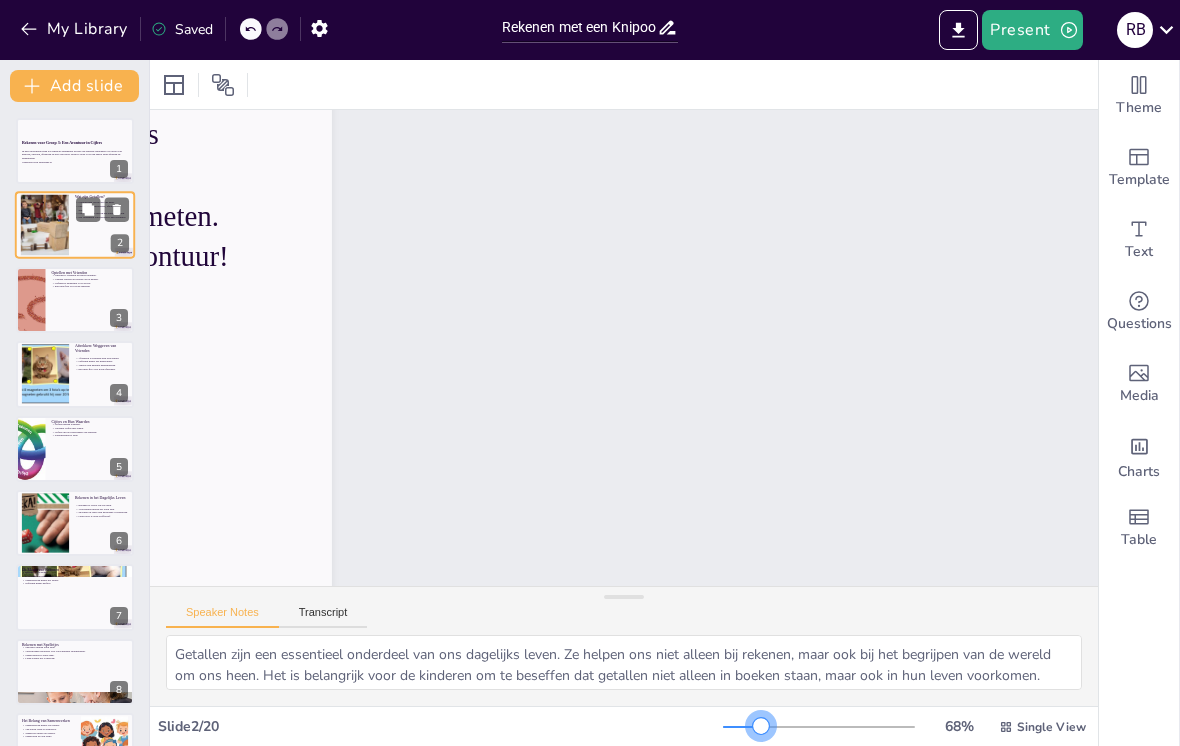checkbox on "true" 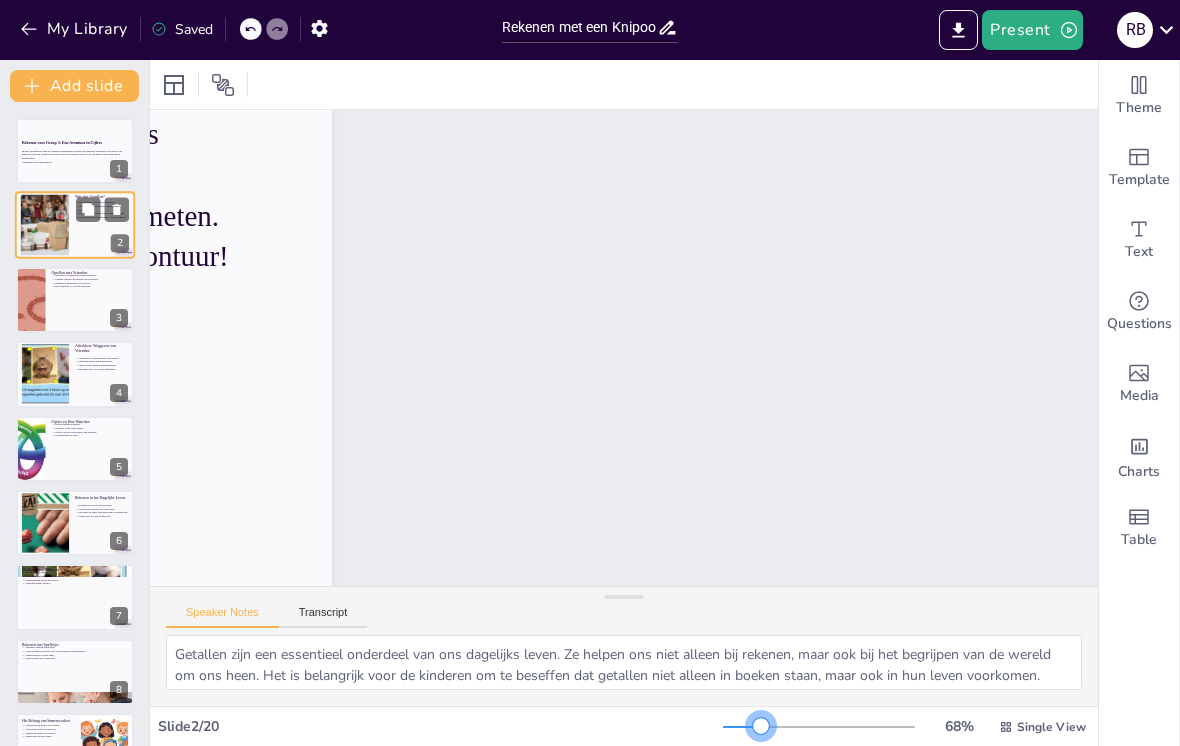 checkbox on "true" 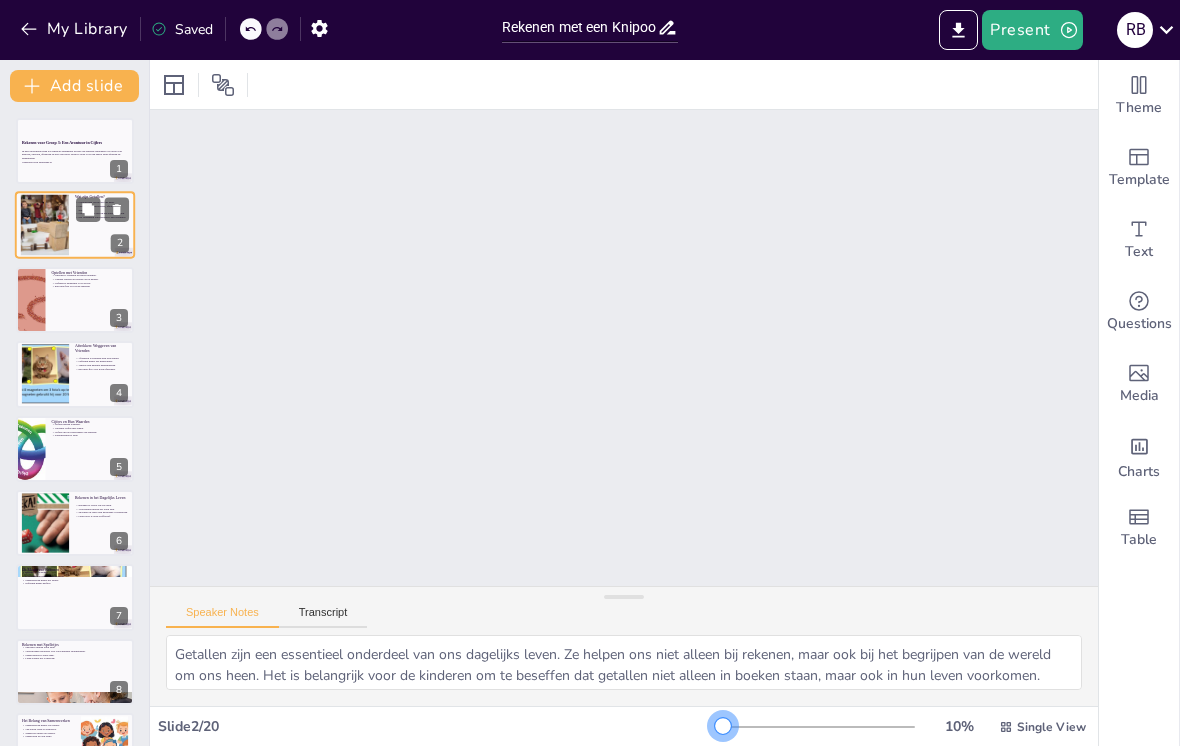 checkbox on "true" 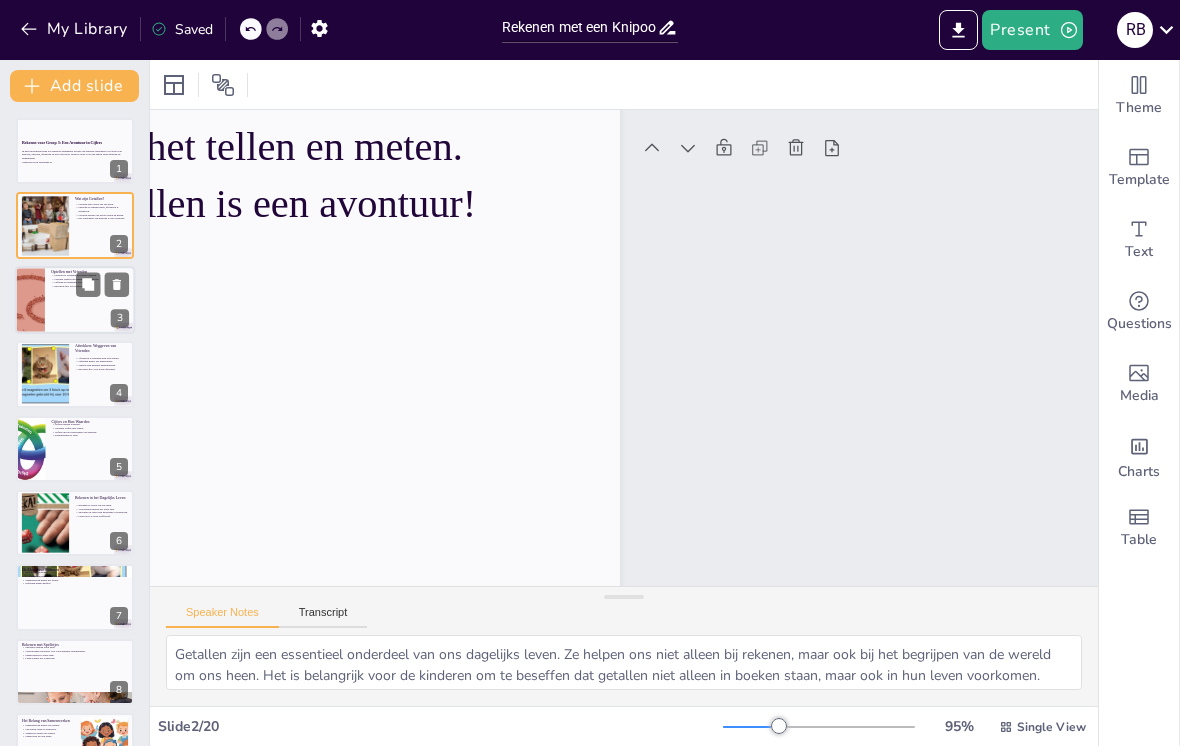click at bounding box center (75, 300) 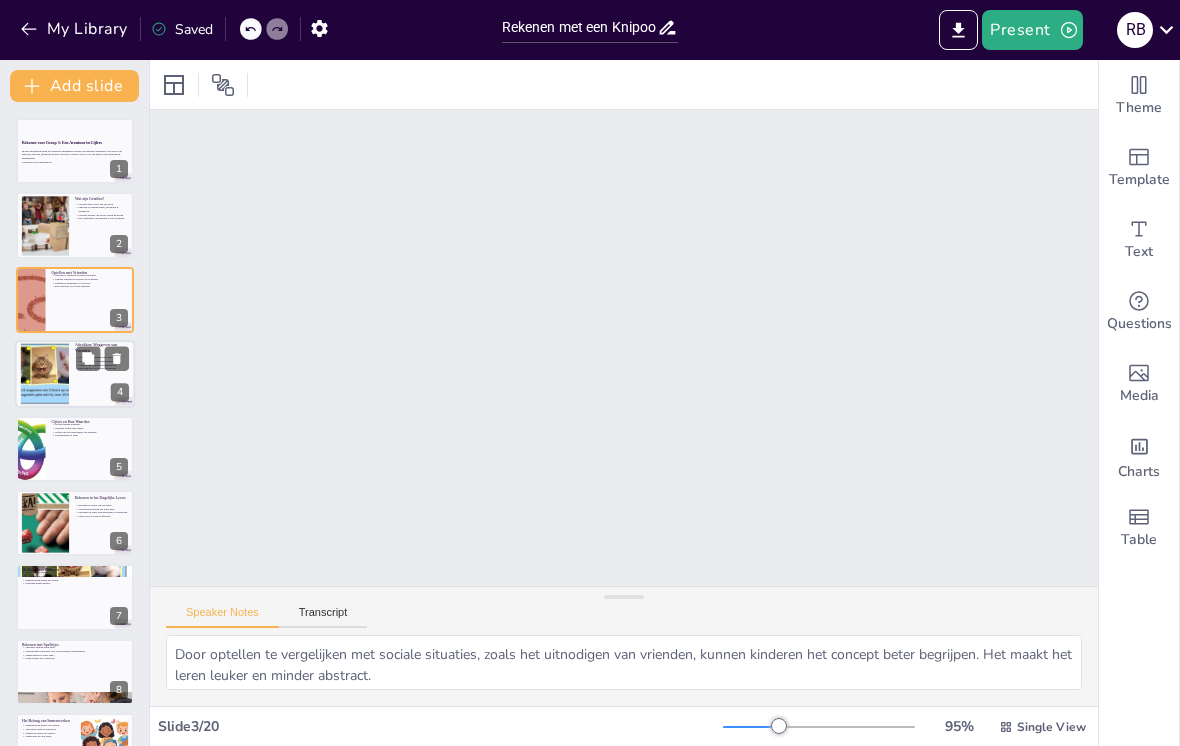 click at bounding box center (45, 374) 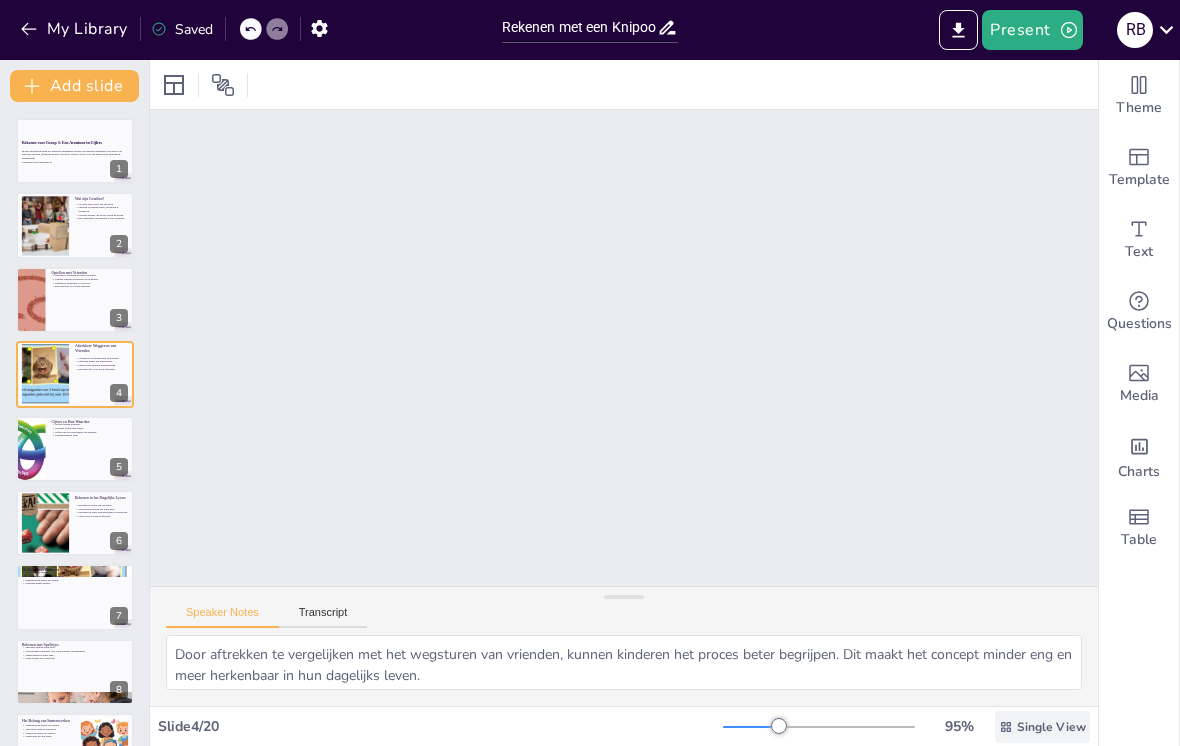 checkbox on "true" 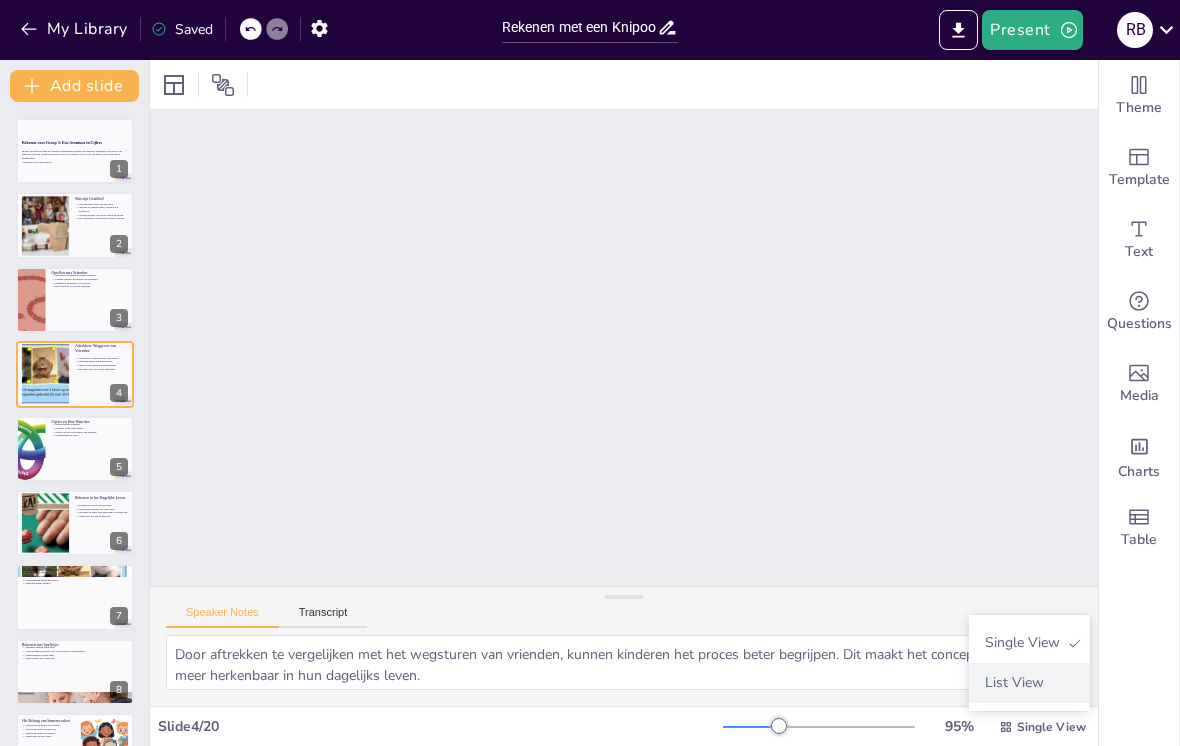 click on "List View" at bounding box center (1029, 682) 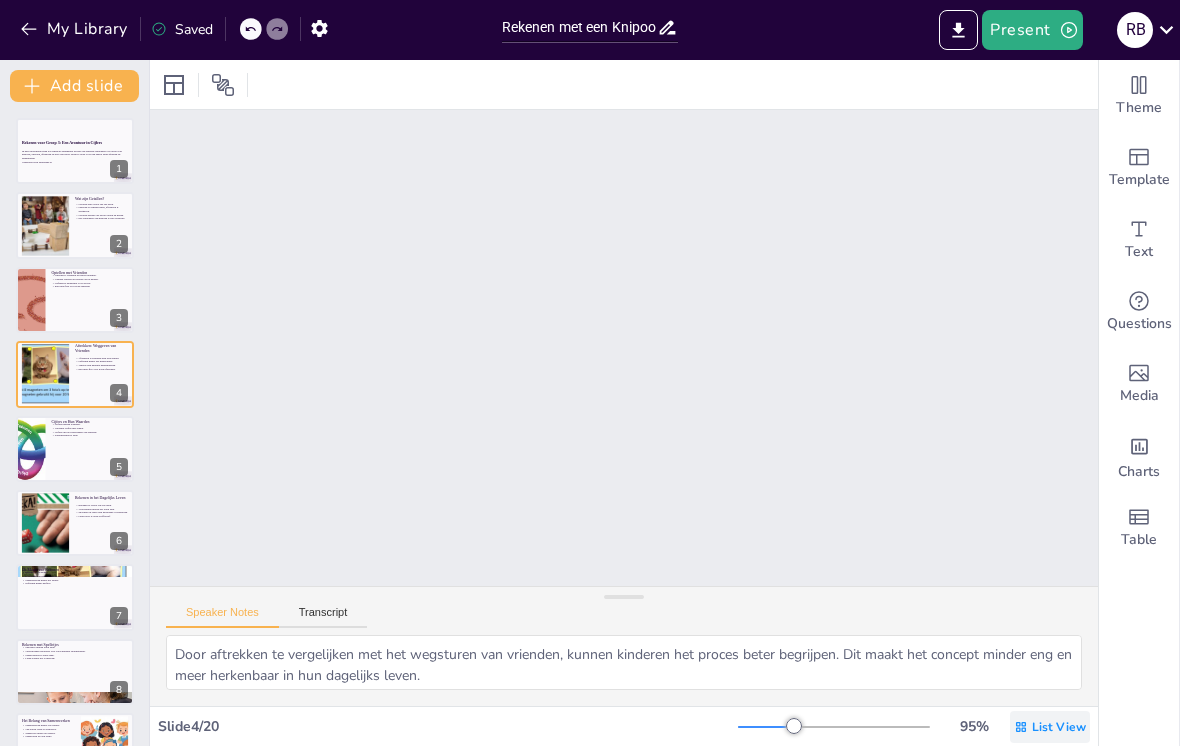 click on "List View" at bounding box center (1059, 727) 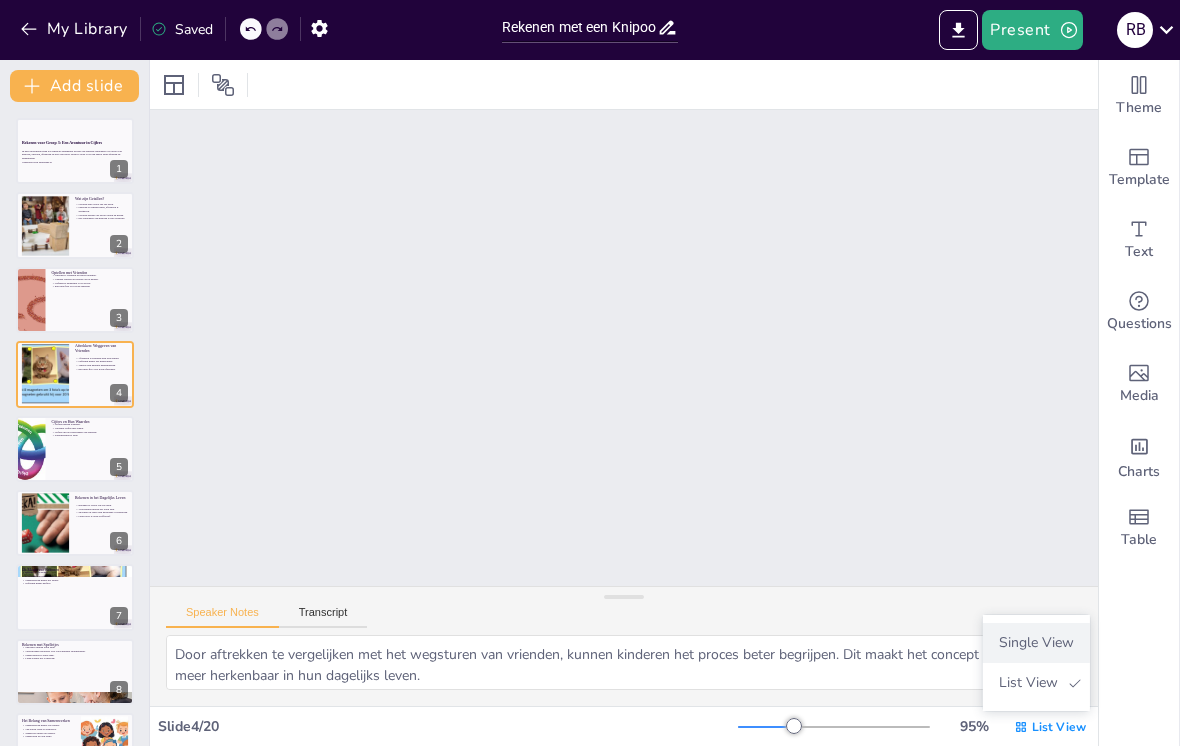 click on "Single View" at bounding box center (1036, 642) 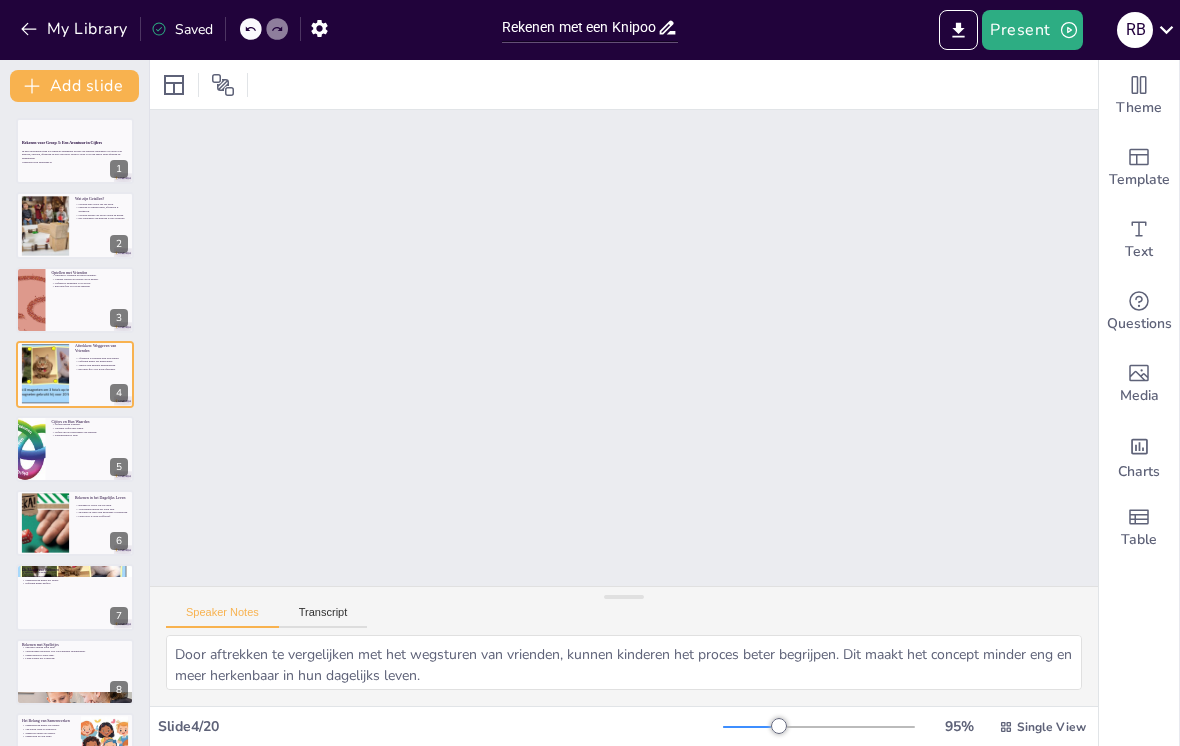 checkbox on "true" 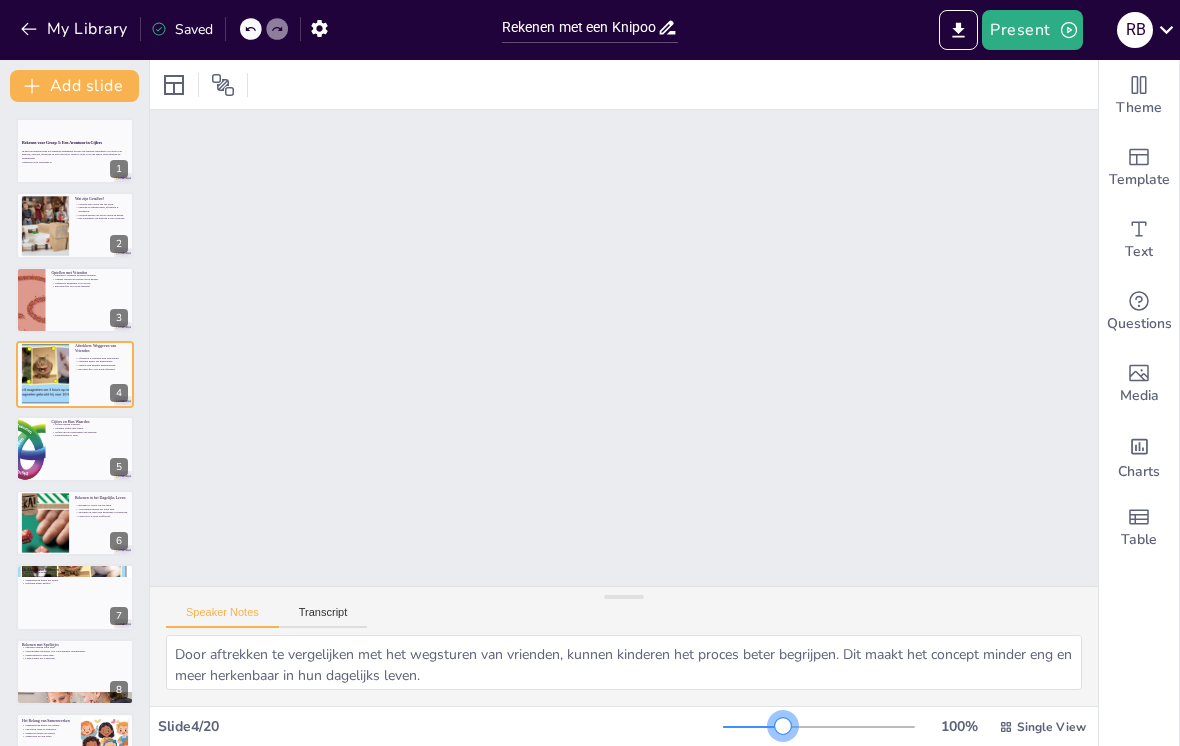 checkbox on "true" 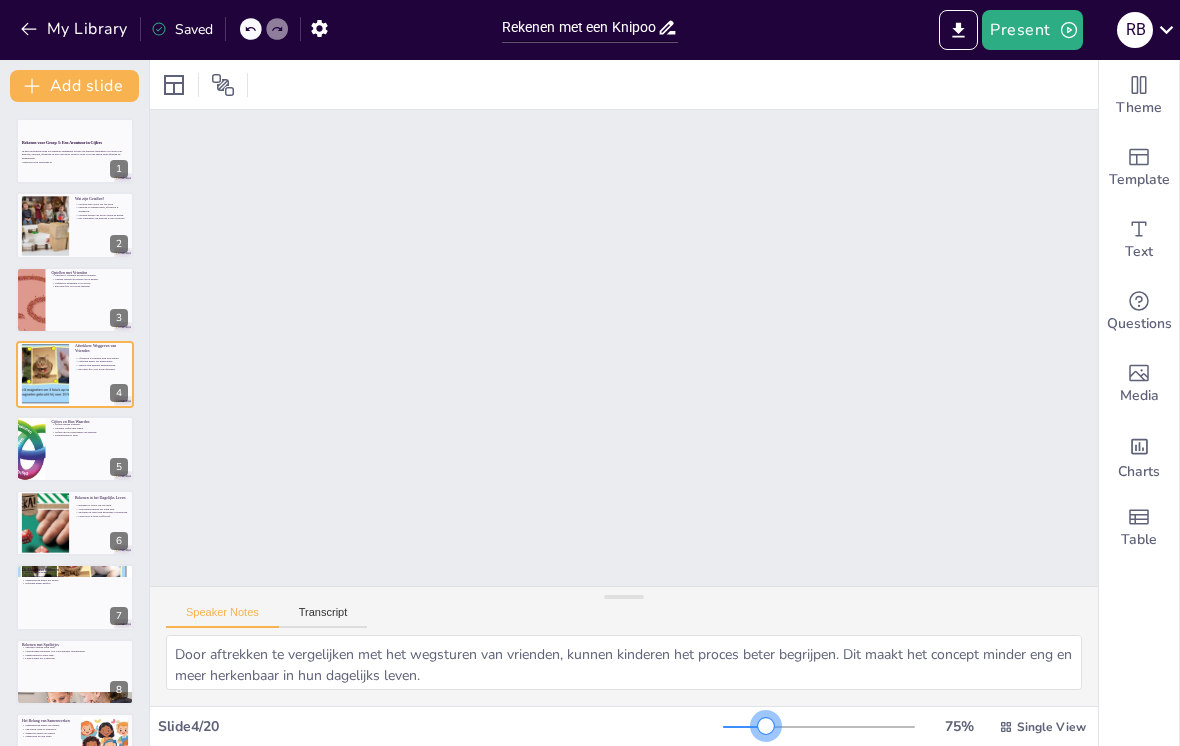 checkbox on "true" 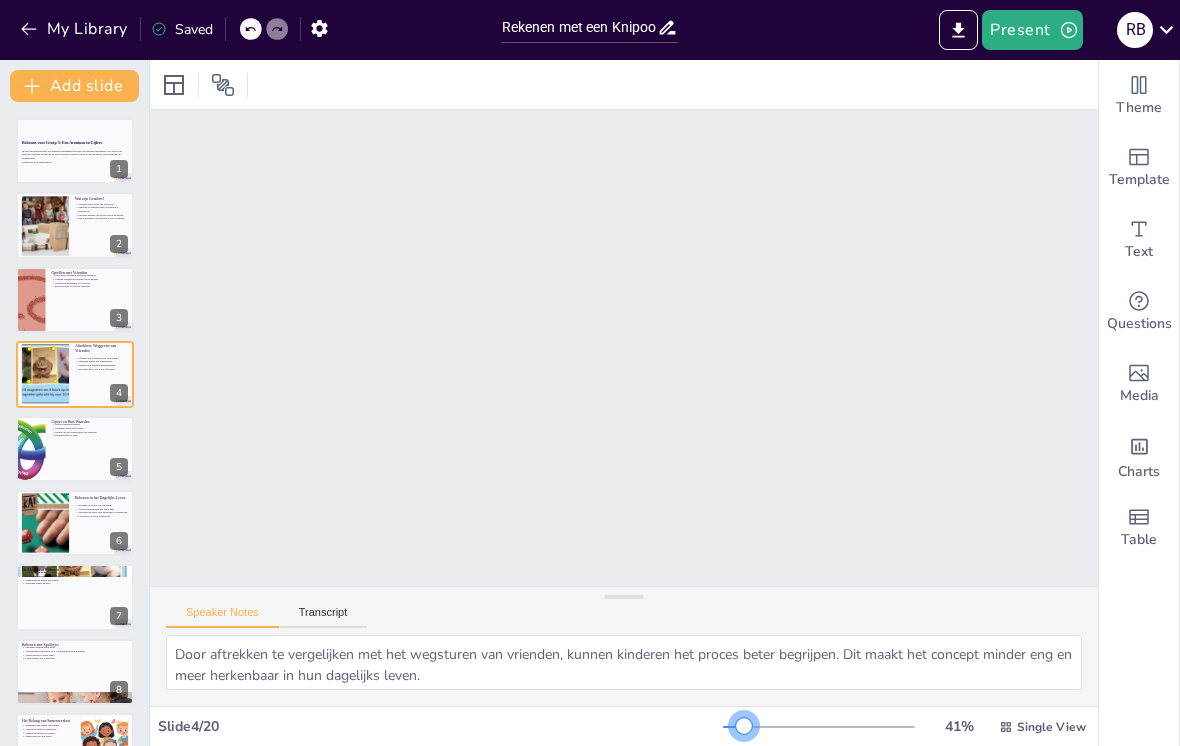 checkbox on "true" 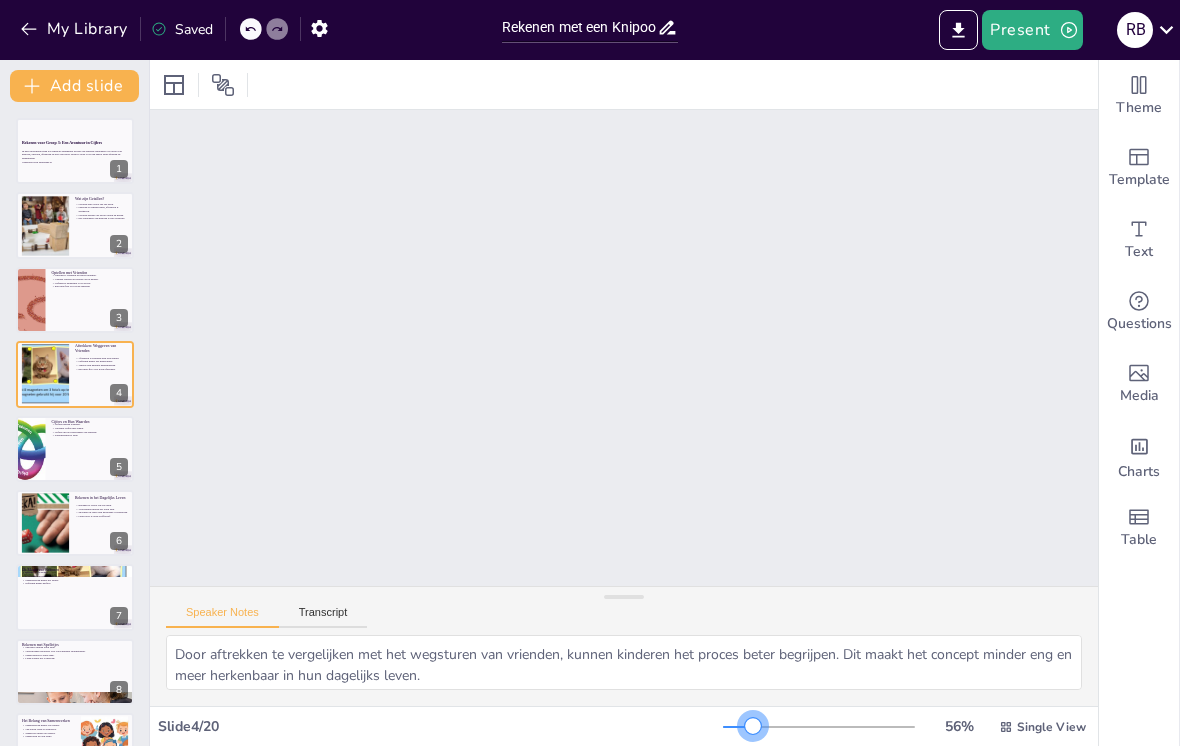 checkbox on "true" 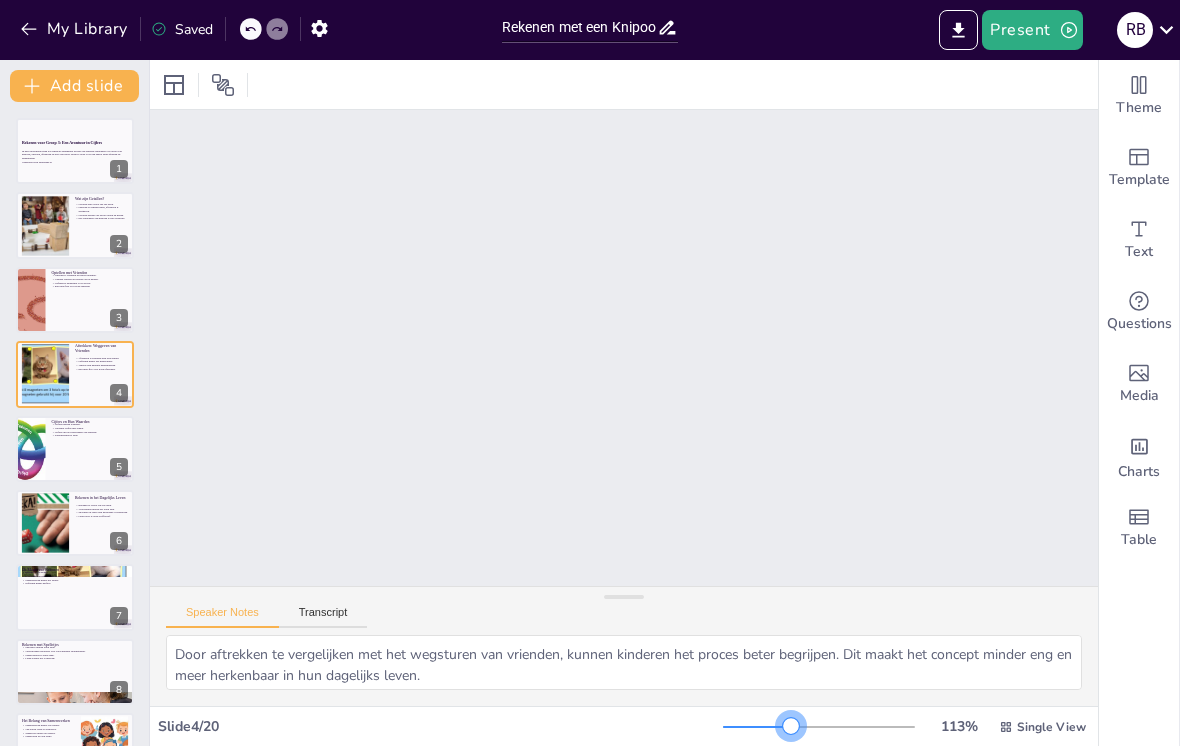 click on "113 % Single View" at bounding box center (906, 727) 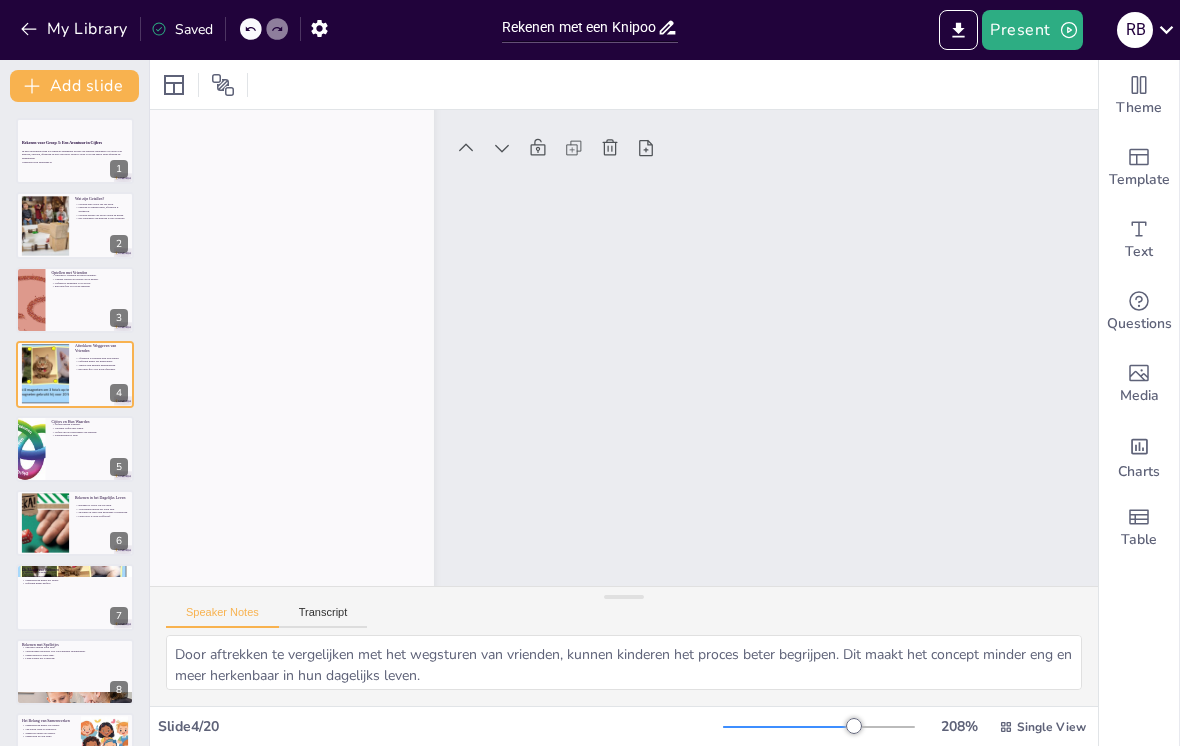 click on "208 % Single View" at bounding box center [906, 727] 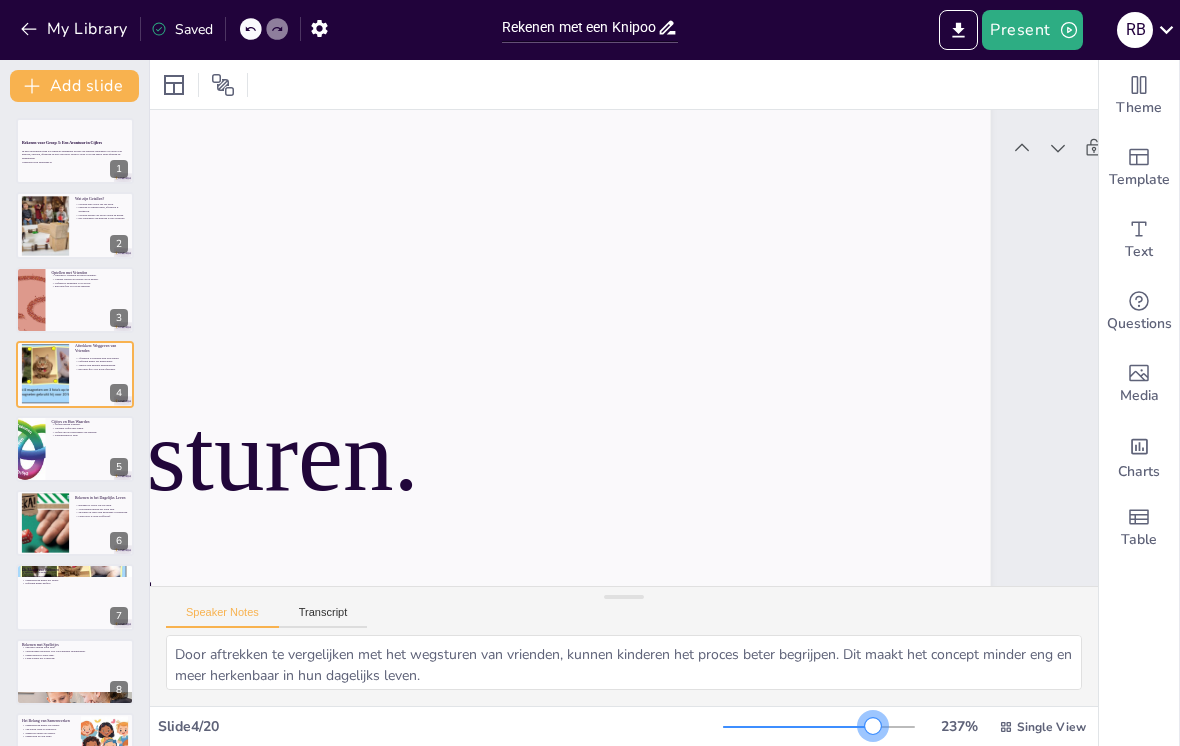 click at bounding box center [31, 449] 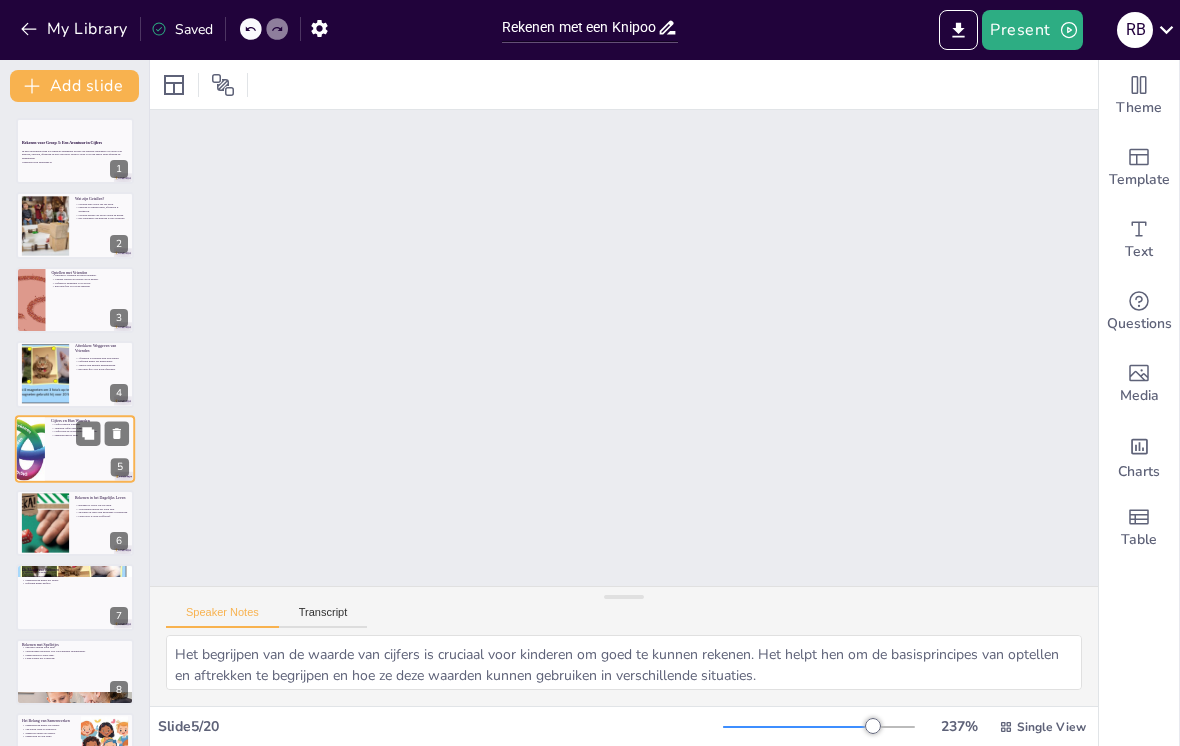 scroll, scrollTop: 24, scrollLeft: 0, axis: vertical 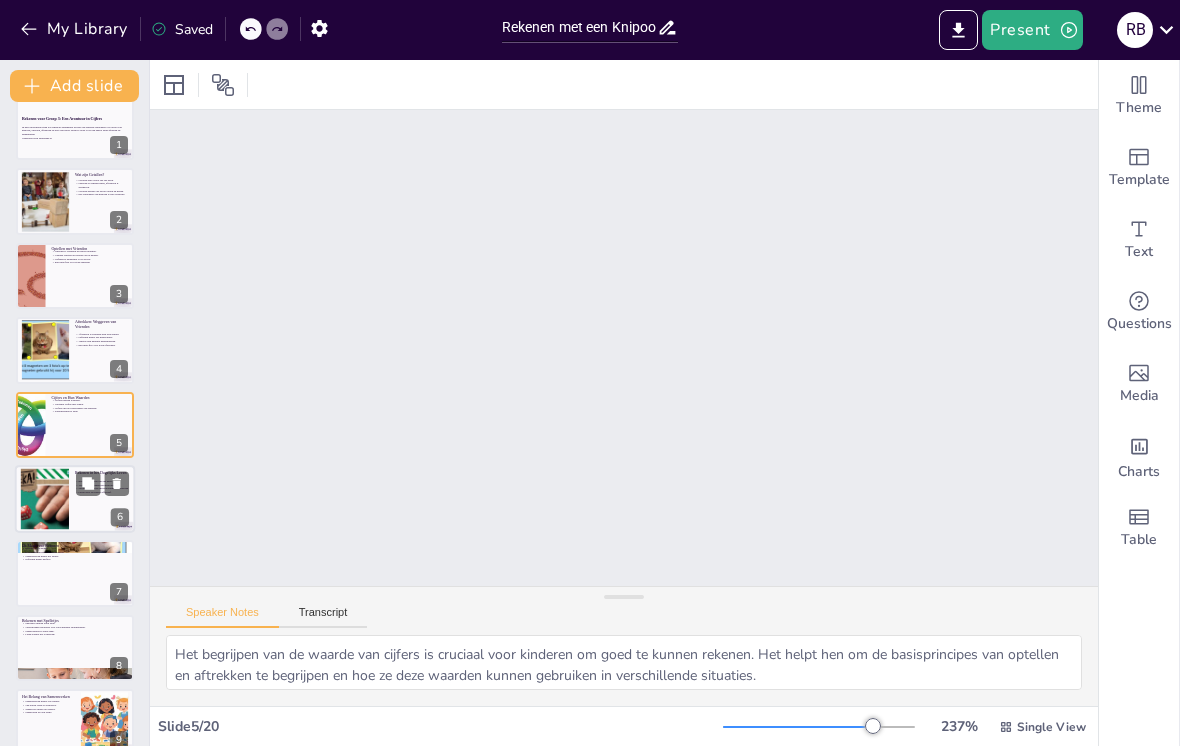 click at bounding box center [45, 499] 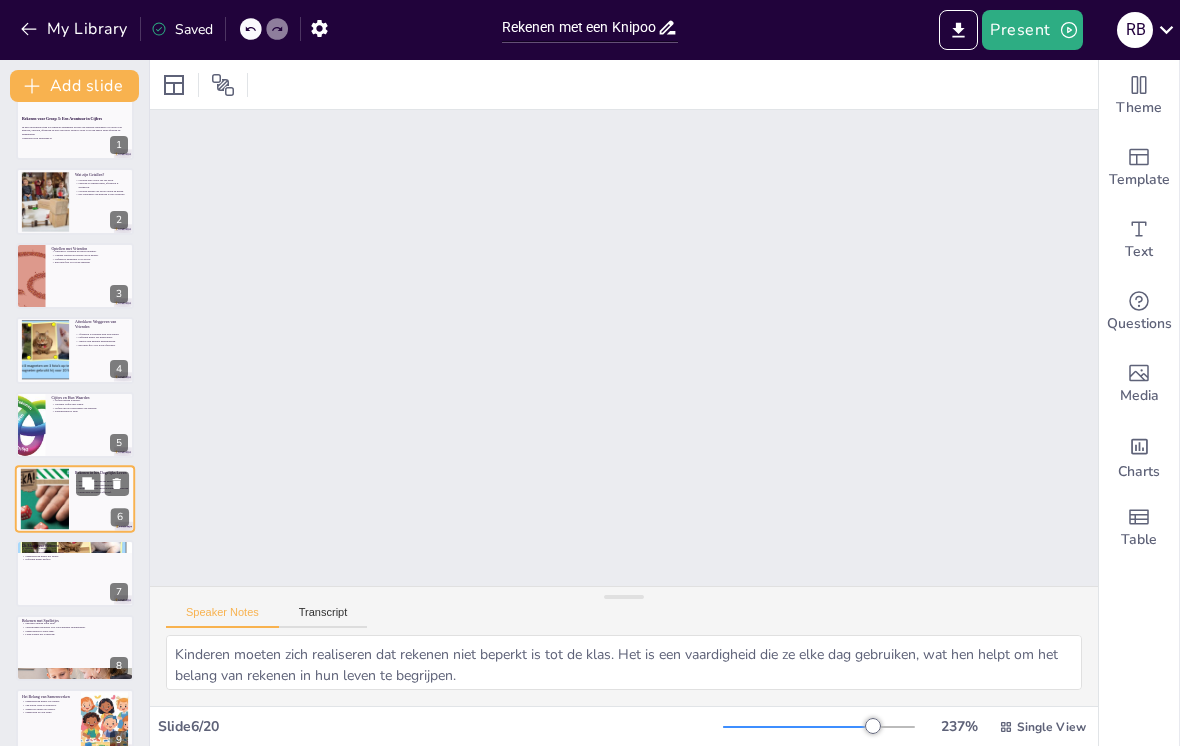 scroll, scrollTop: 99, scrollLeft: 0, axis: vertical 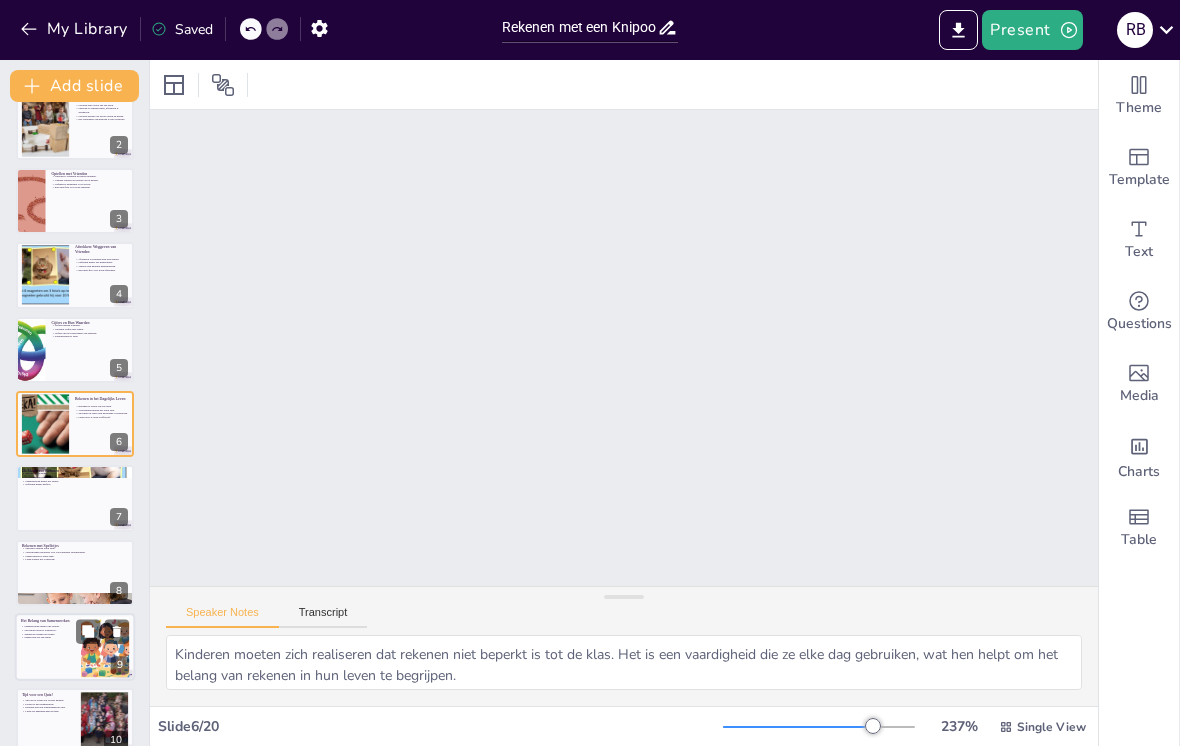click on "Samen zijn we een team!" at bounding box center (48, 638) 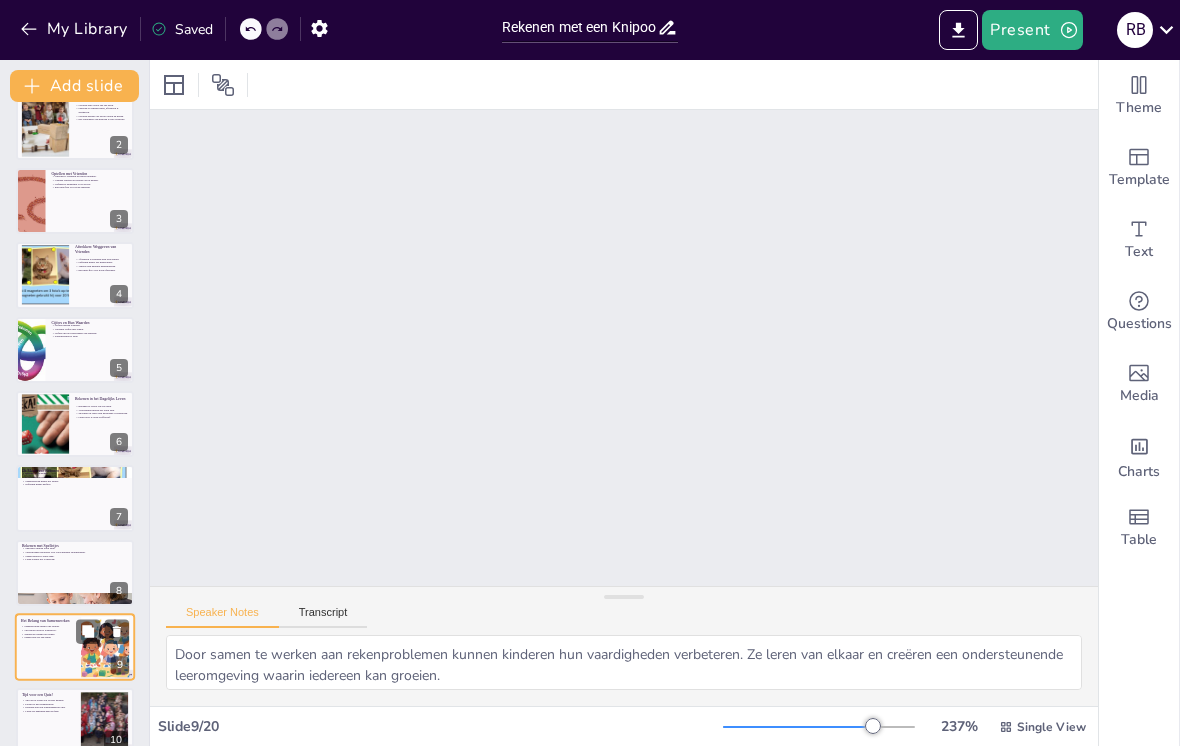 scroll, scrollTop: 322, scrollLeft: 0, axis: vertical 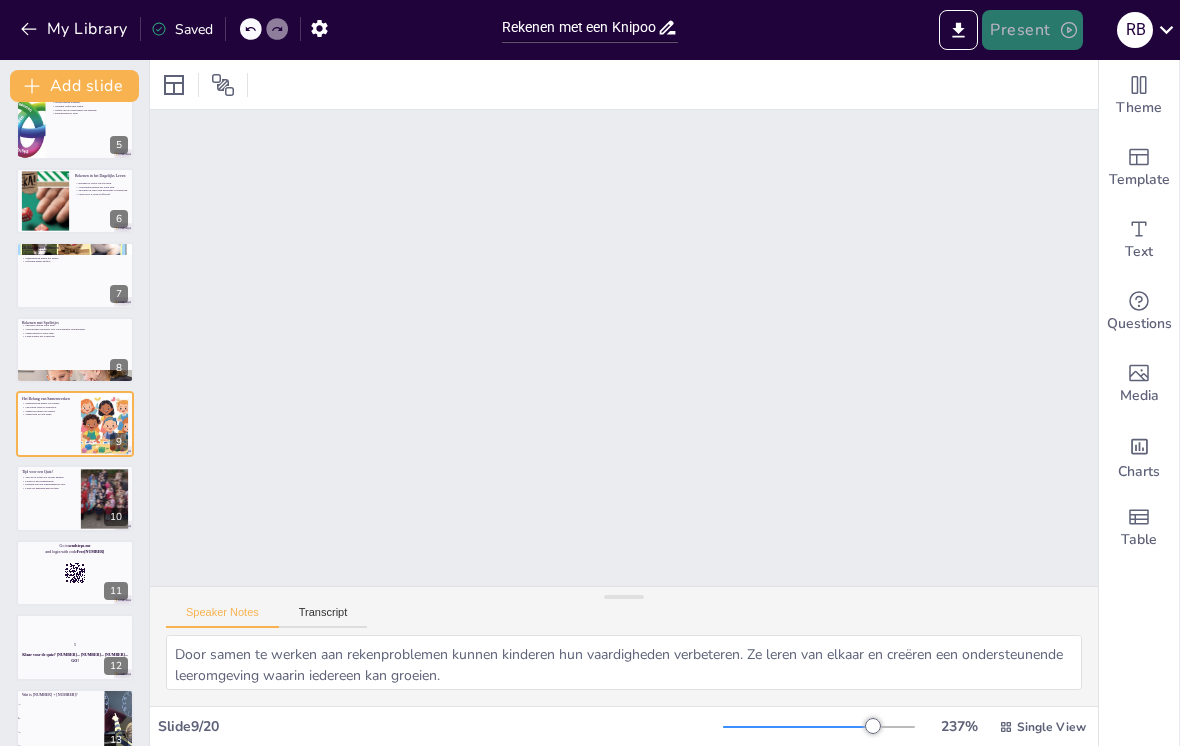 click on "Present" at bounding box center [1032, 30] 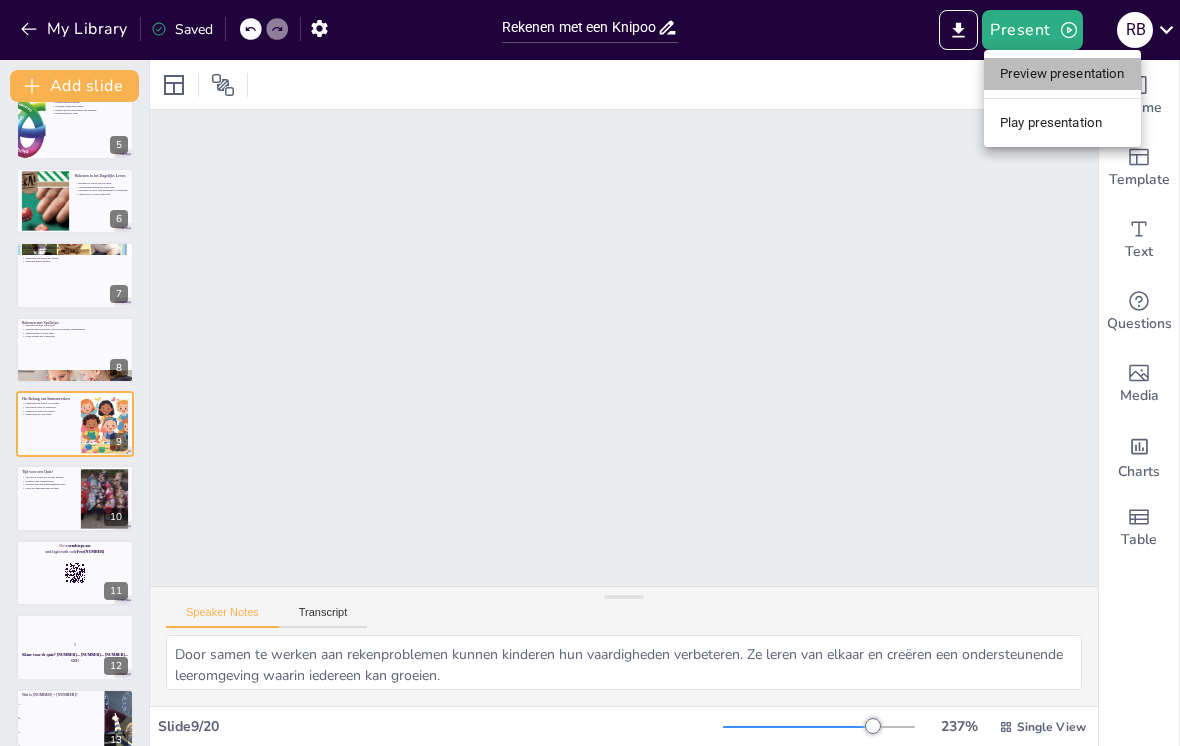 click on "Preview presentation" at bounding box center [1062, 74] 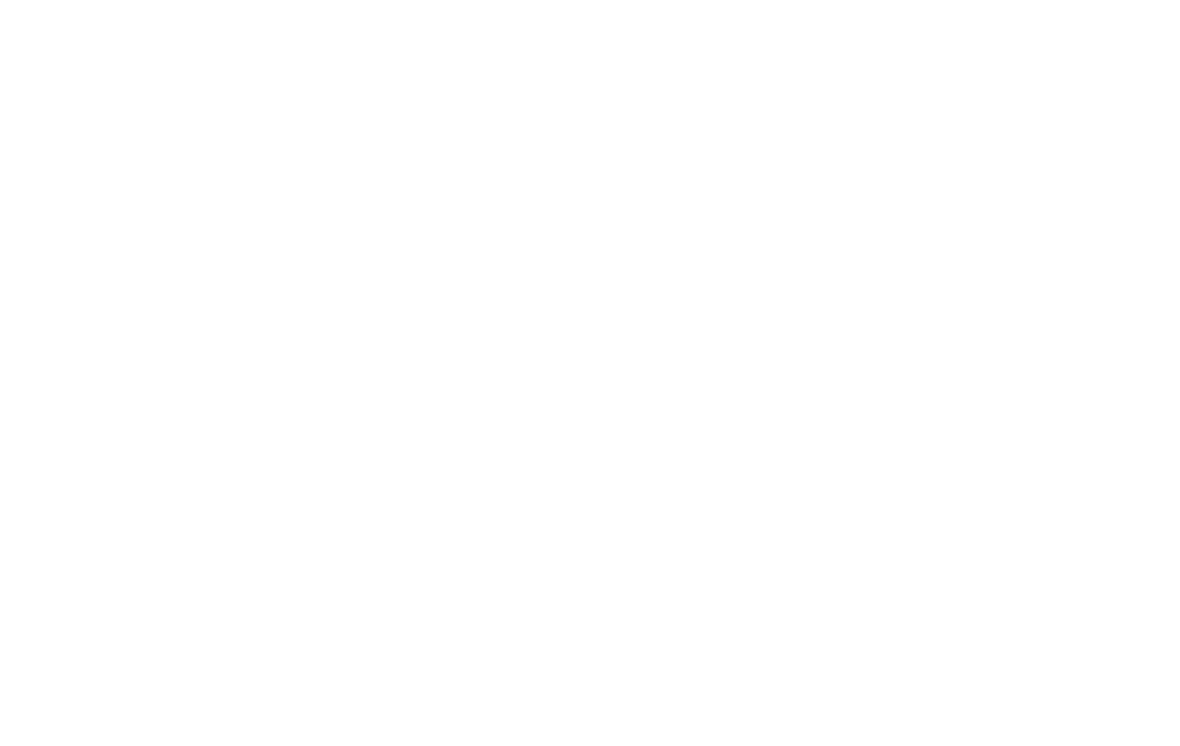 scroll, scrollTop: 0, scrollLeft: 0, axis: both 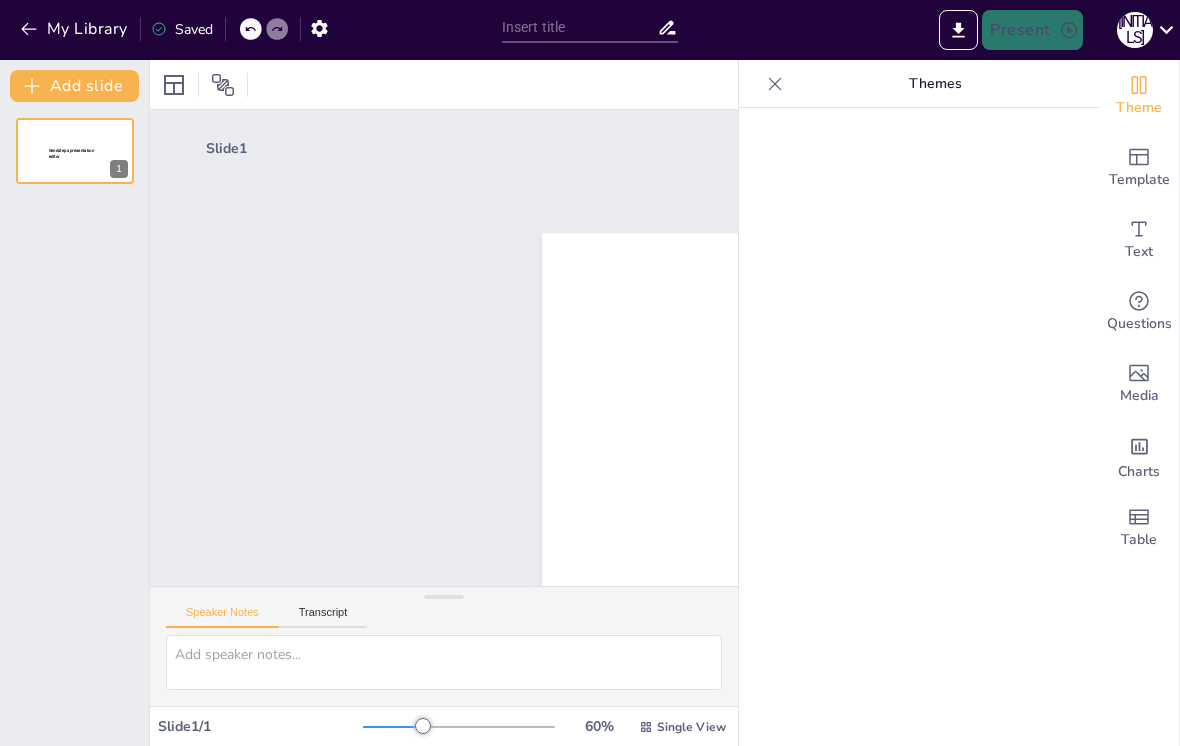 type on "Rekenen met een Knipoog: Groep 3's Wiskundige Waanzin!" 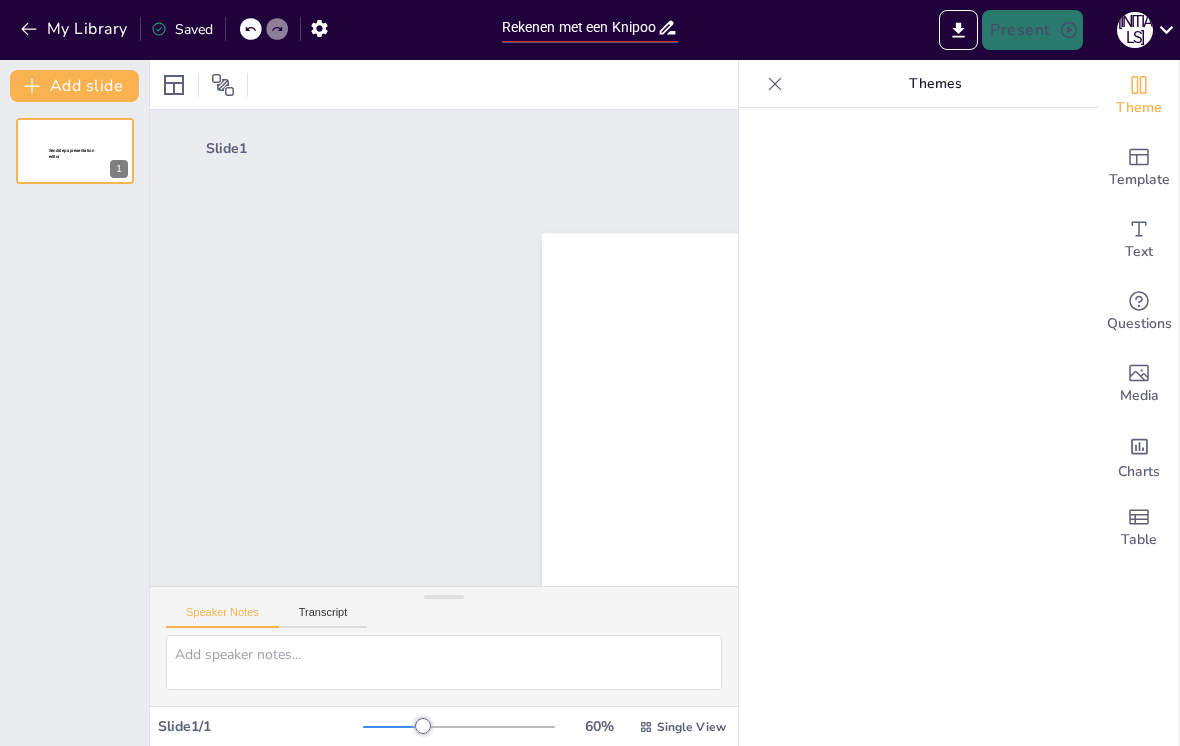 scroll, scrollTop: 0, scrollLeft: 0, axis: both 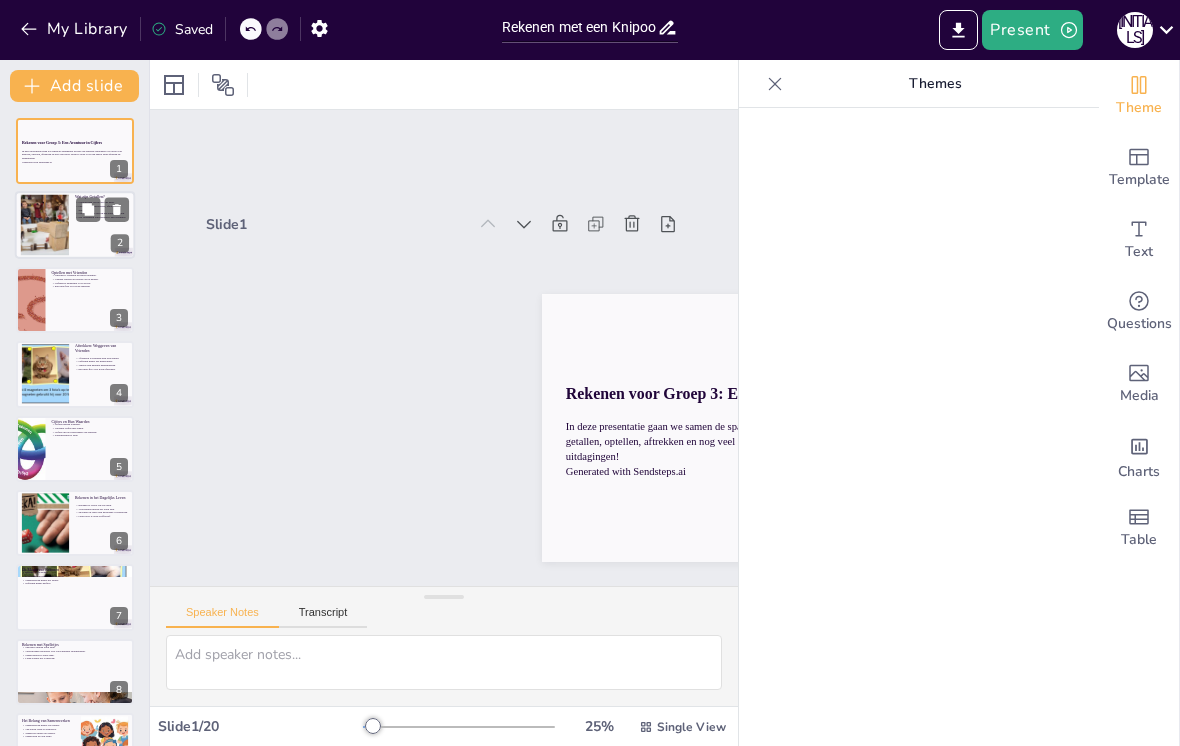 click at bounding box center (45, 225) 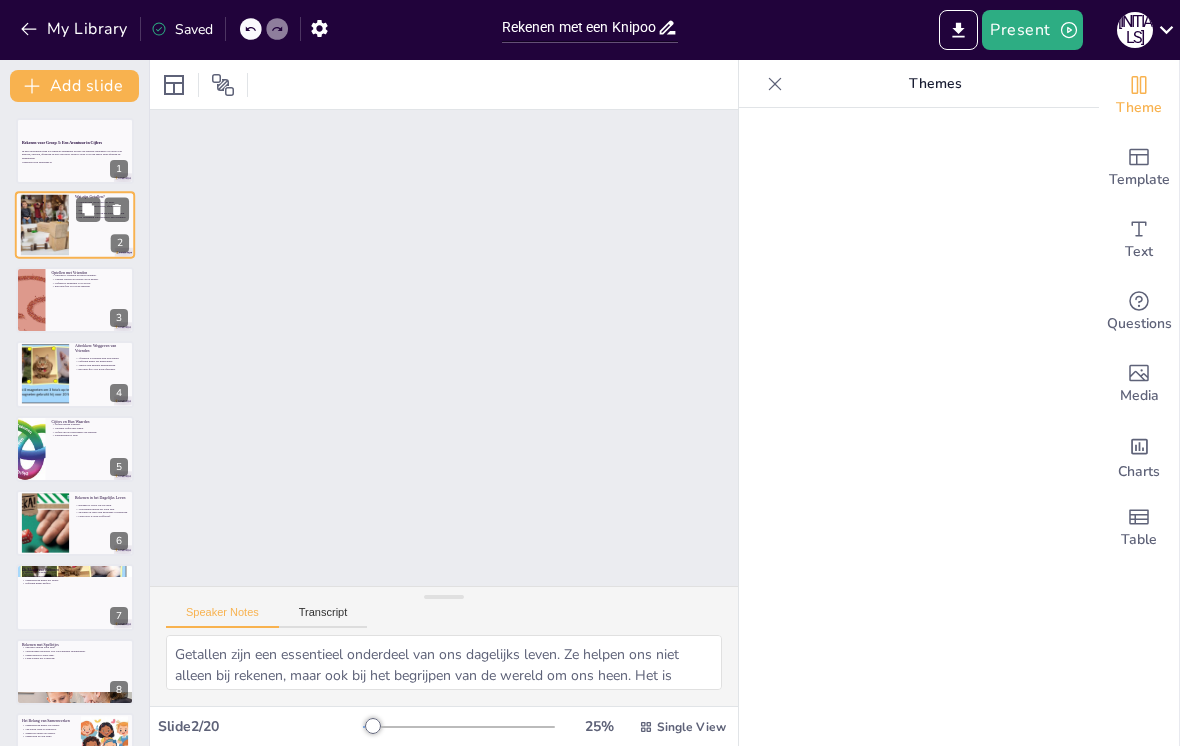 click at bounding box center [75, 300] 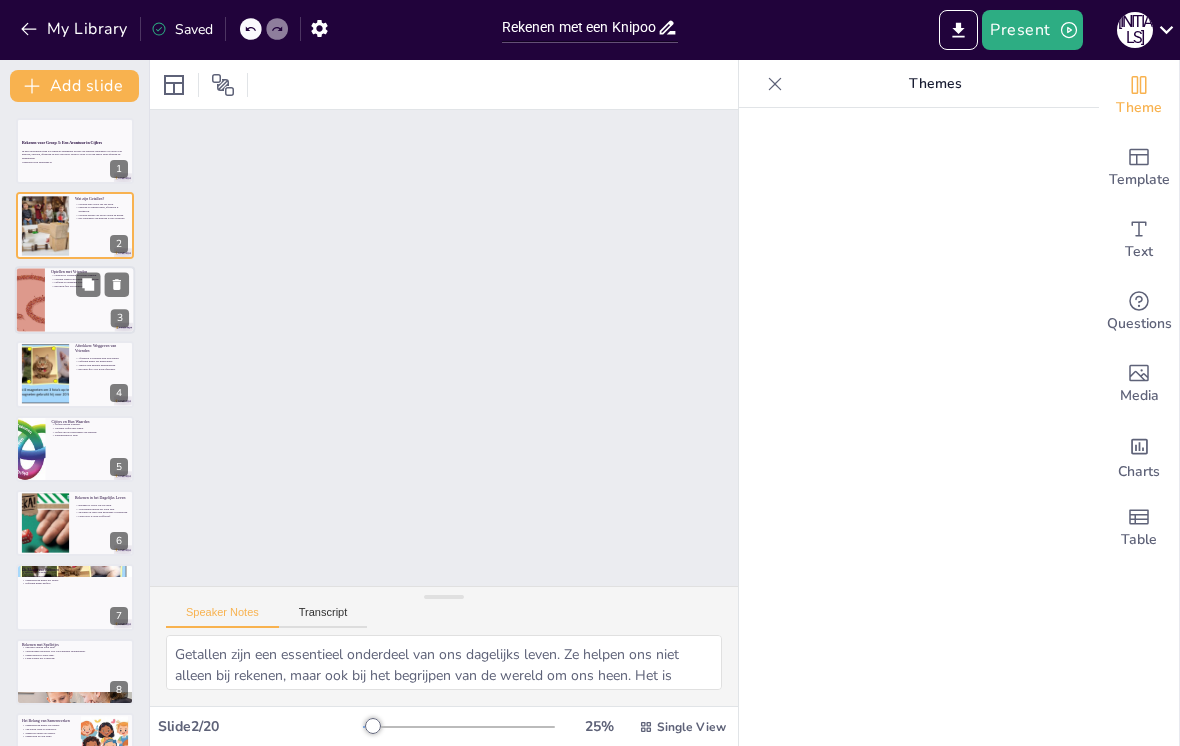 checkbox on "true" 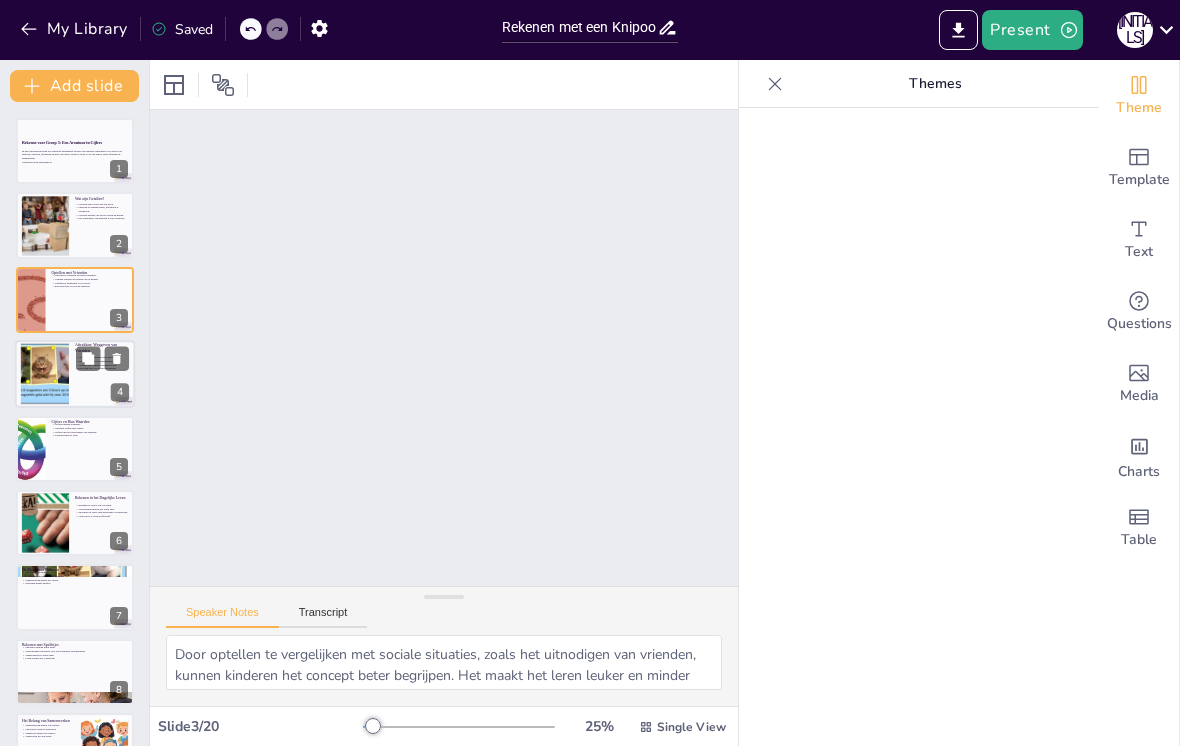 click at bounding box center [45, 374] 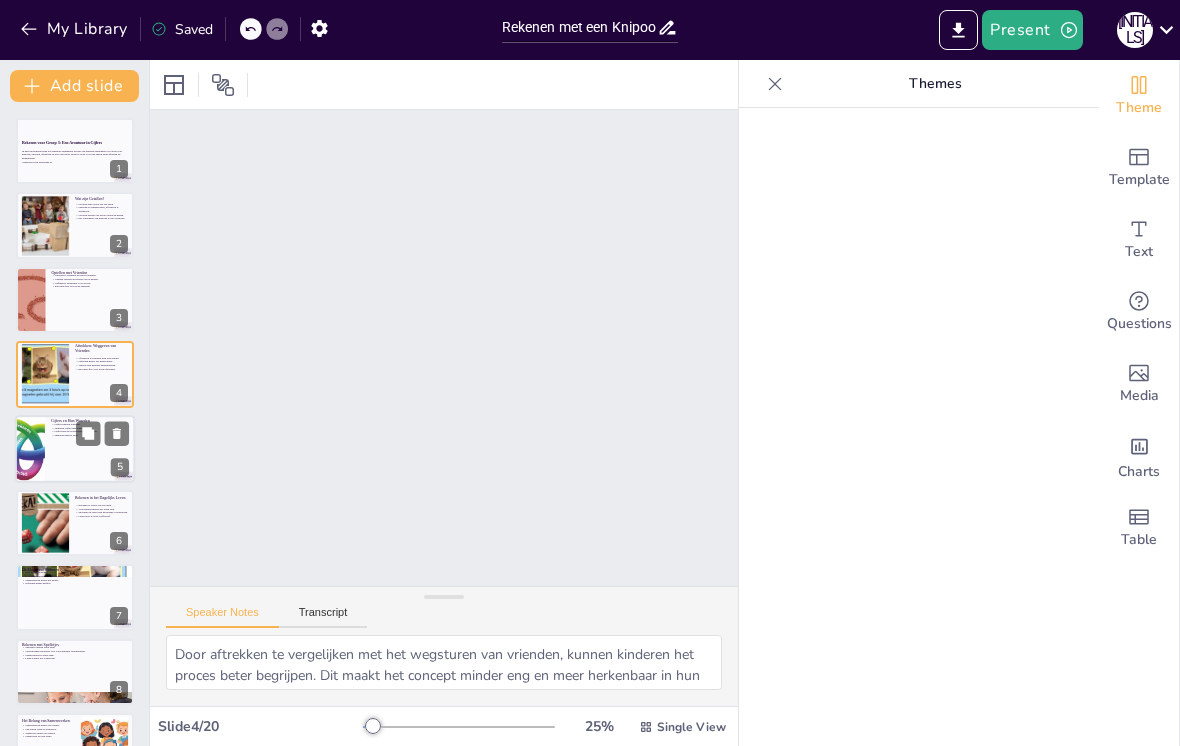 click at bounding box center [30, 449] 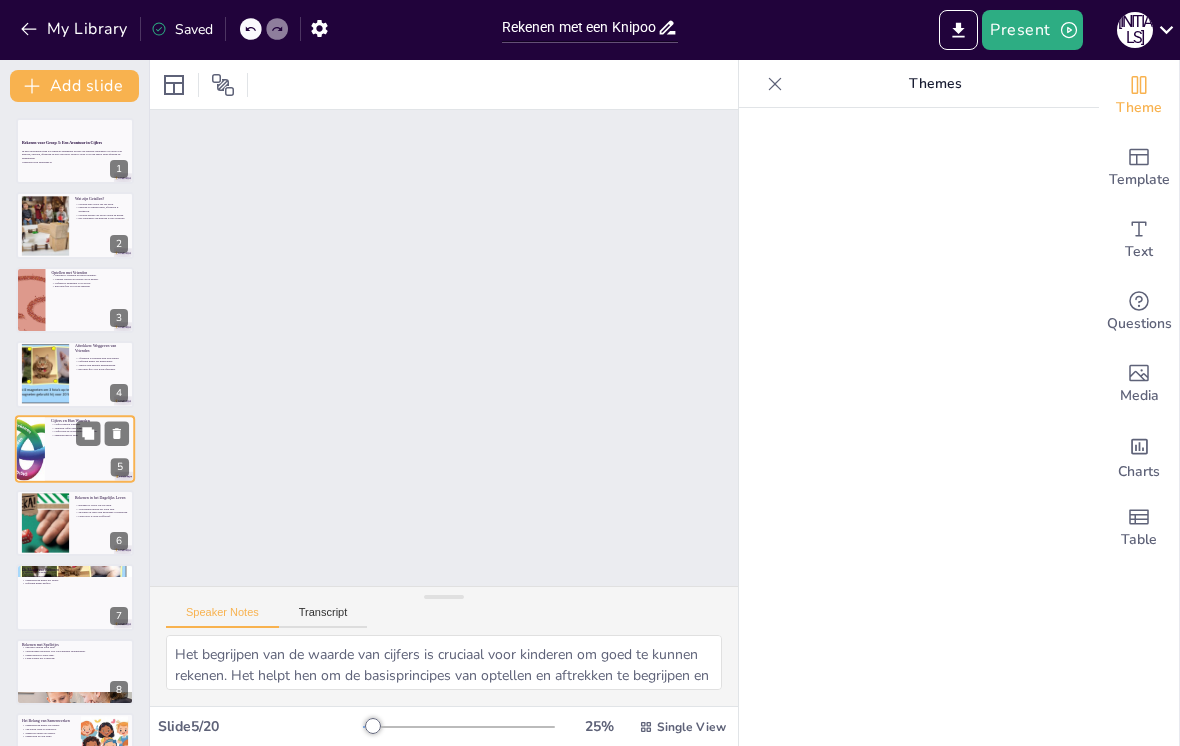 scroll, scrollTop: 0, scrollLeft: 0, axis: both 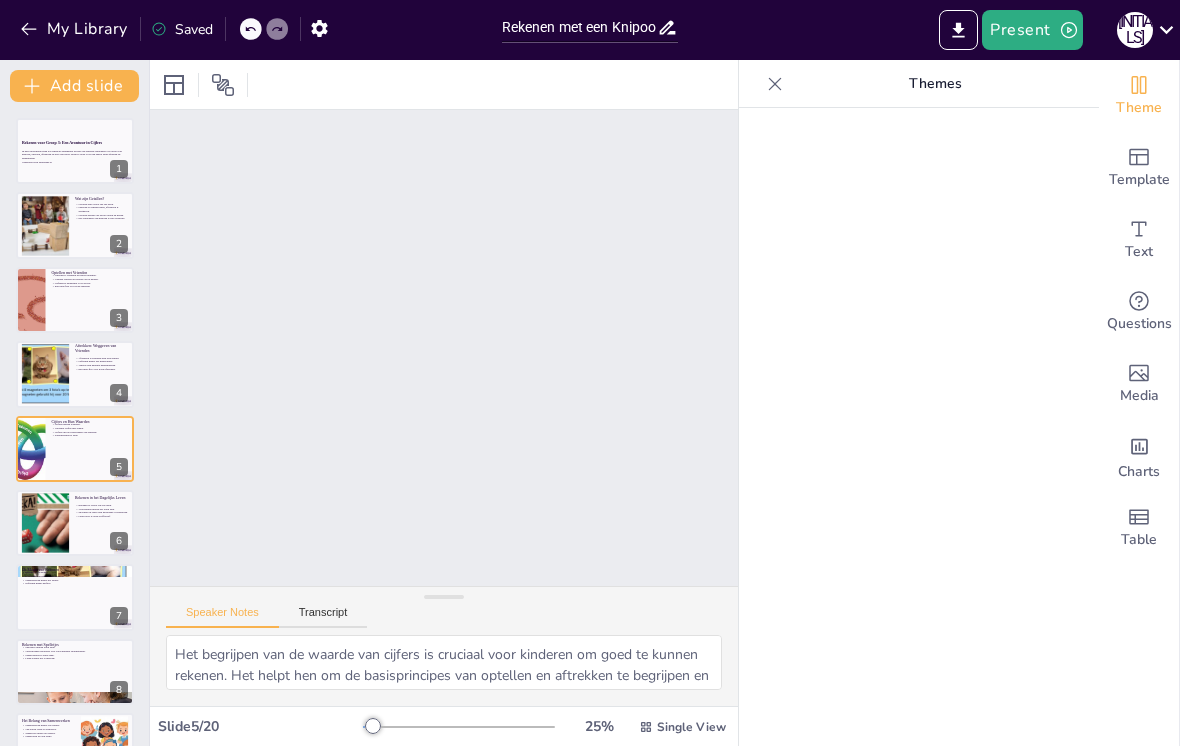 checkbox on "true" 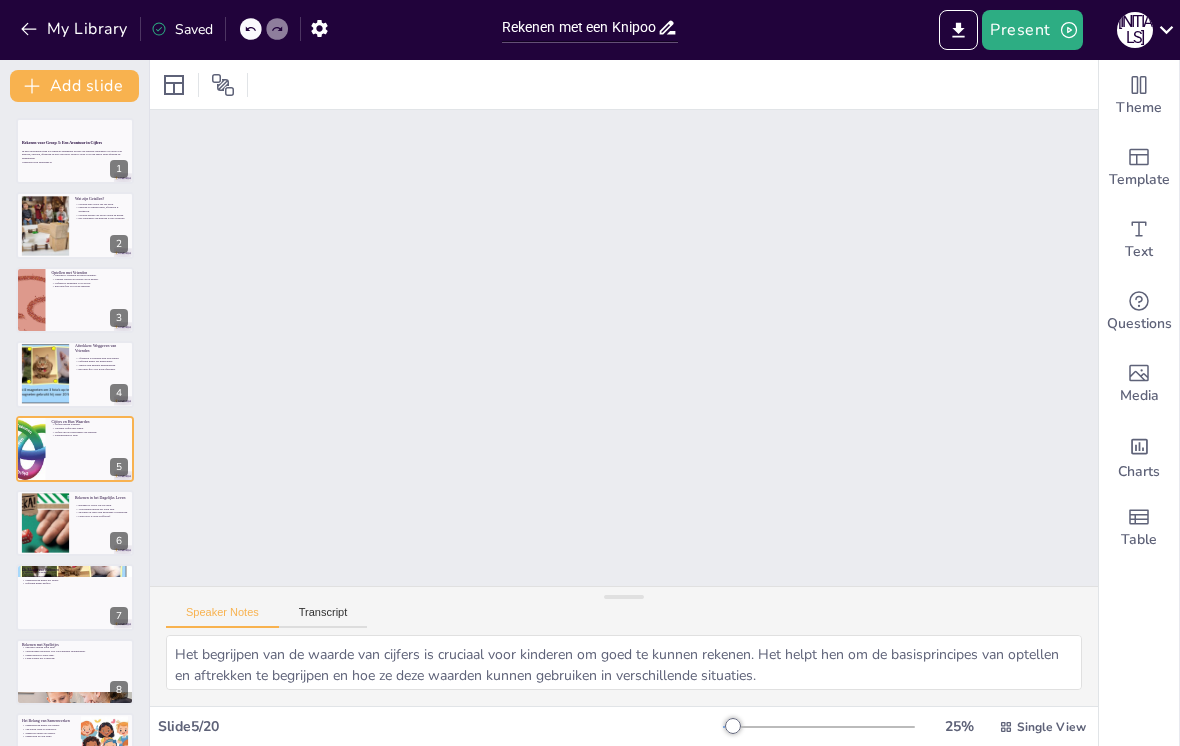 checkbox on "true" 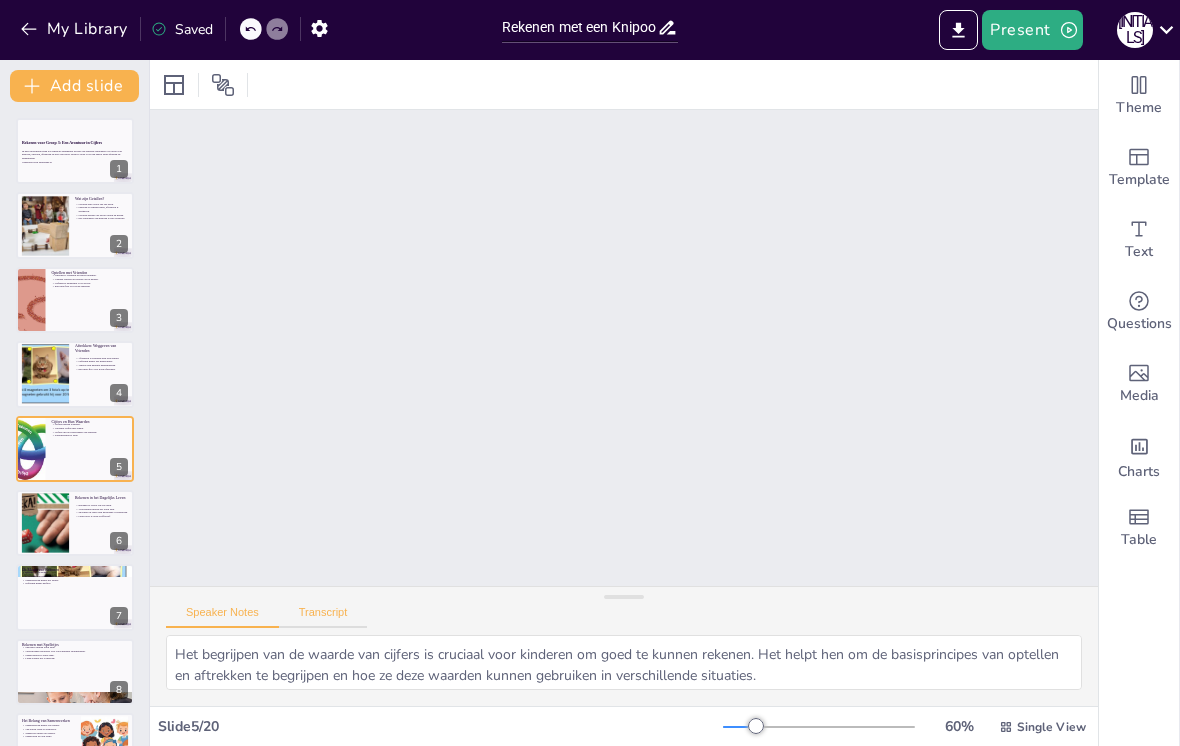 click on "Transcript" at bounding box center [323, 617] 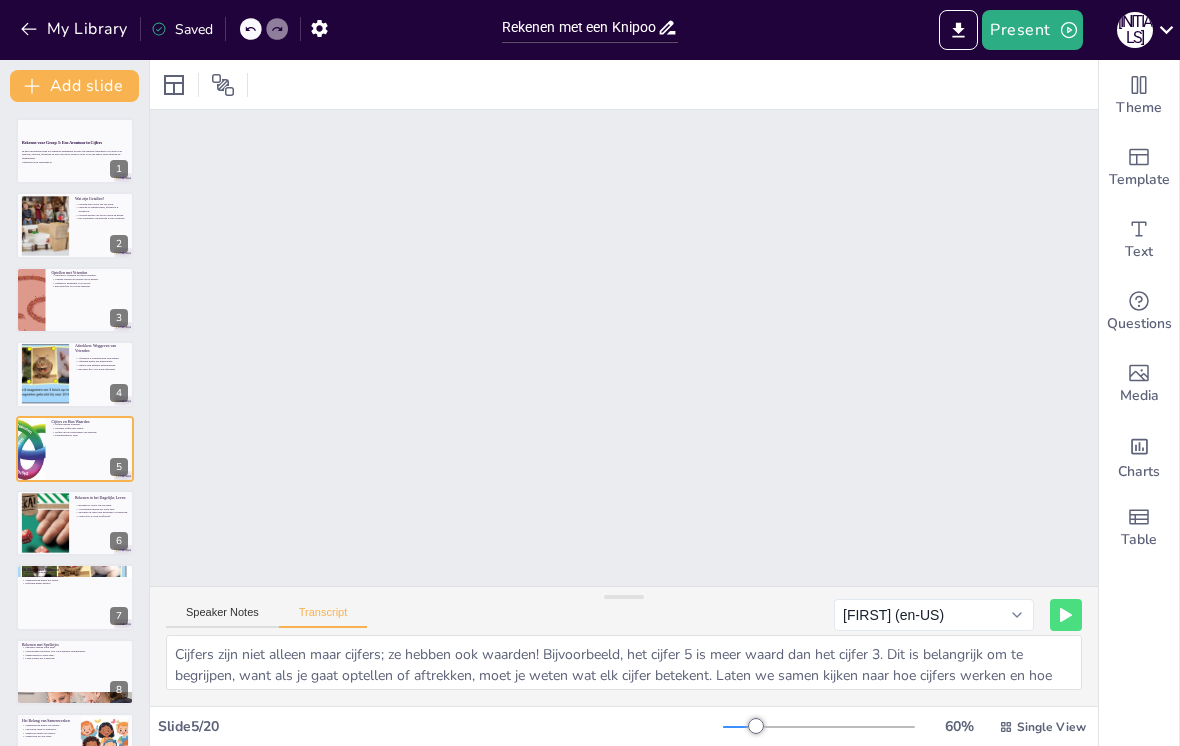 click on "Speaker Notes Transcript [FIRST] (en-US) [FIRST] (de-DE) [FIRST] (de-DE) [FIRST] (de-DE) [FIRST] (de-DE) [FIRST] (de-DE) [FIRST] (de-DE) [FIRST] (de-DE) [FIRST] (de-DE) [FIRST] (de-DE) [FIRST] (en-US) [SOUND] (en-US) [FIRST] (en-US) [FIRST] (en-US) [FIRST] (en-US) [PRODUCT] (en-US) [PRODUCT] (en-US) [PRODUCT] (en-US) [FIRST] (en-US) [FIRST] (en-US) [FIRST] (en-US) [FIRST] (en-US) [FIRST] (en-US) [SOUND] (en-US) [FIRST] (en-US) [PRODUCT] (en-US) [FIRST] (en-US) [SOUND] (en-US) [SOUND] (en-US) [SOUND] (en-US) [SOUND] (en-US) [FIRST] (en-US) [FIRST] (en-US) [FIRST] (en-US) [FIRST] (en-US) [FIRST] (es-ES) [FIRST] (es-ES) [FIRST] (es-ES) [FIRST] (es-ES) [FIRST] (es-ES) [FIRST] (es-ES) [FIRST] (es-ES) [FIRST] (es-ES) [FIRST] (es-ES) [FIRST] (nl-NL)" at bounding box center [624, 611] 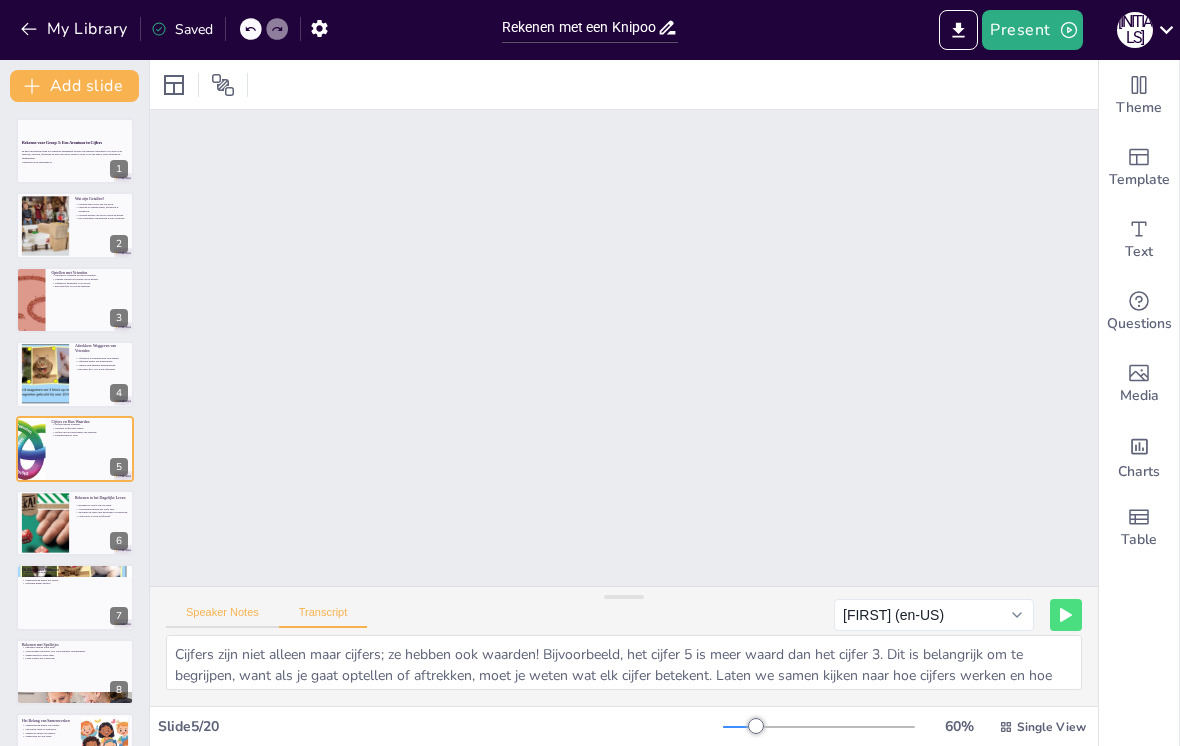 click on "Speaker Notes" at bounding box center [222, 617] 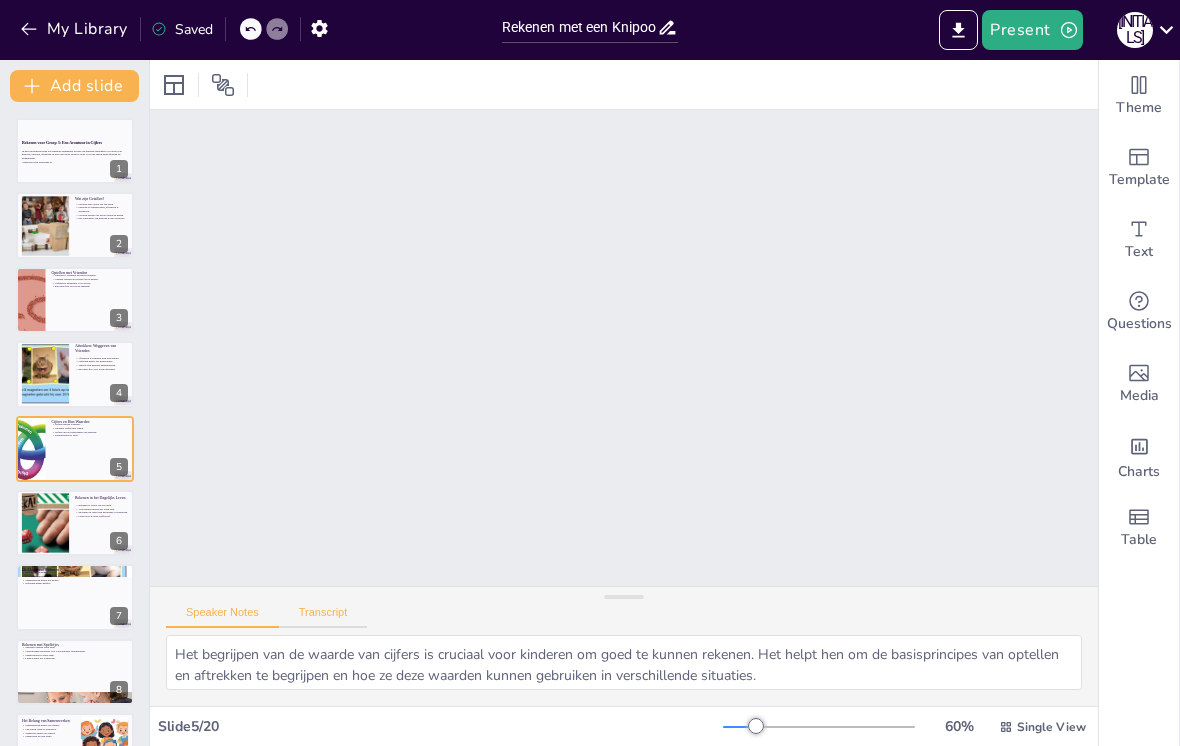 click on "Transcript" at bounding box center (323, 617) 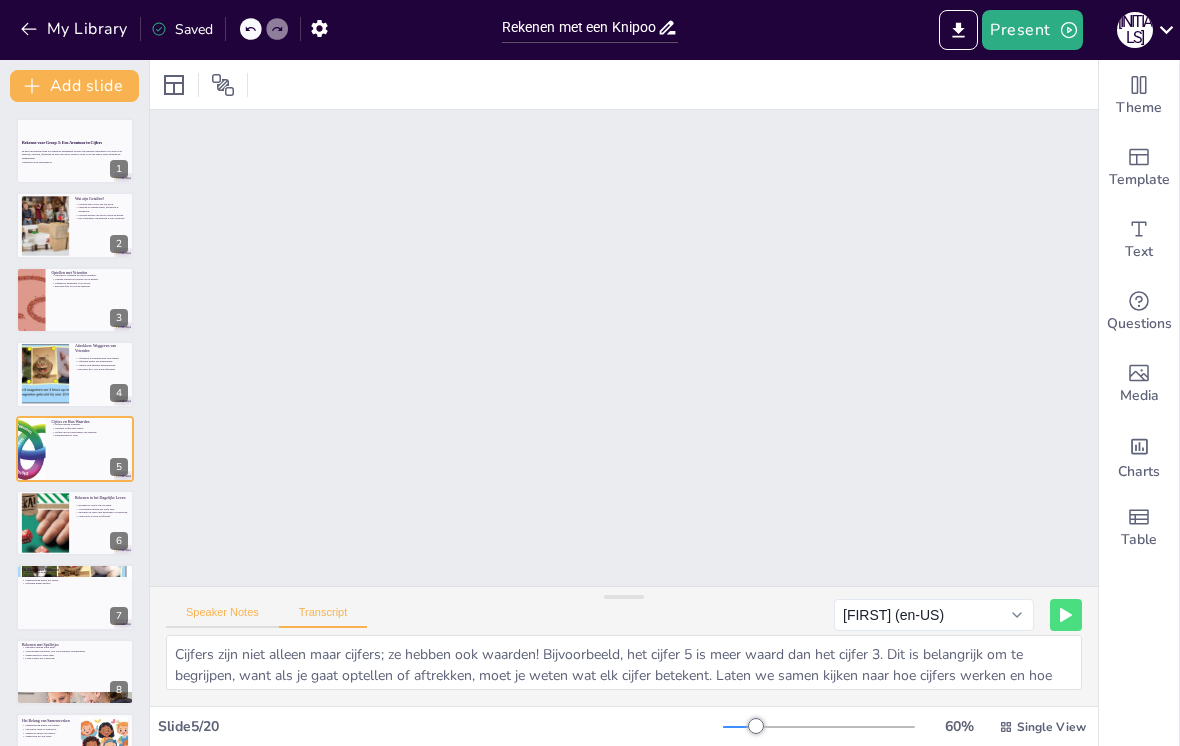 click on "Speaker Notes" at bounding box center [222, 617] 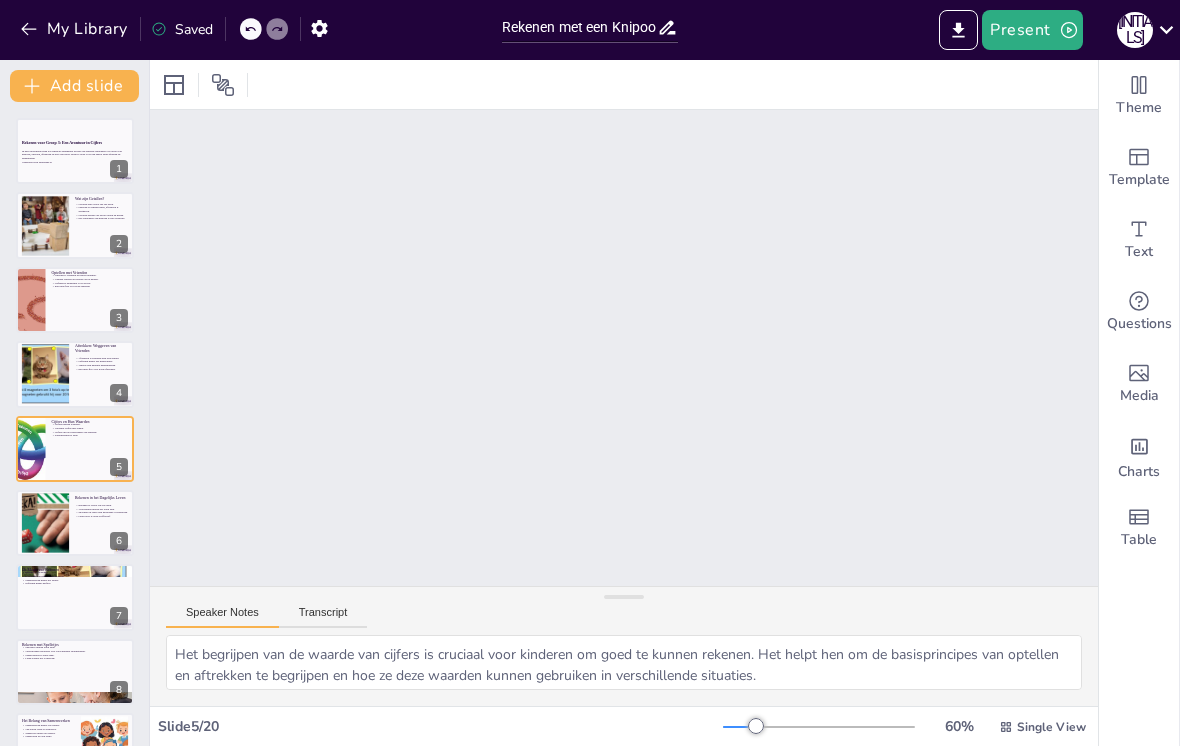 click on "In deze presentatie gaan we samen de spannende wereld van rekenen ontdekken! We leren over getallen, optellen, aftrekken en nog veel meer. Maak je klaar voor een aantal leuke quizzen en uitdagingen!" at bounding box center (75, 154) 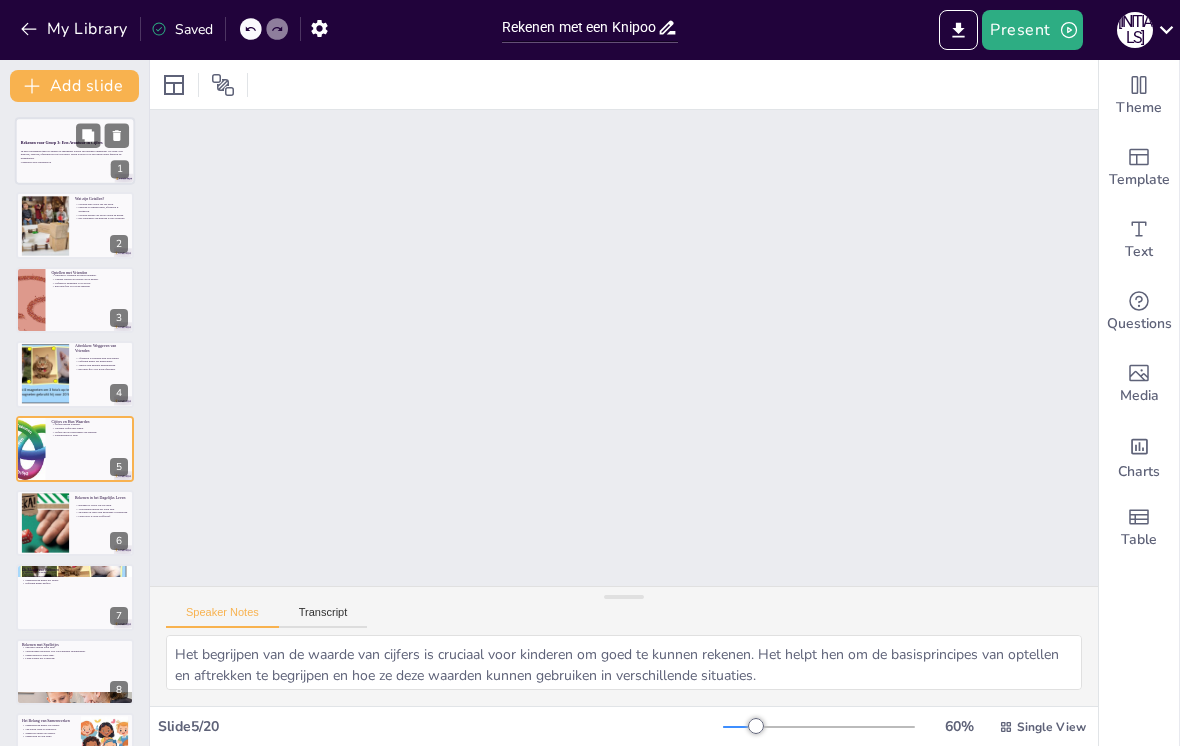 checkbox on "true" 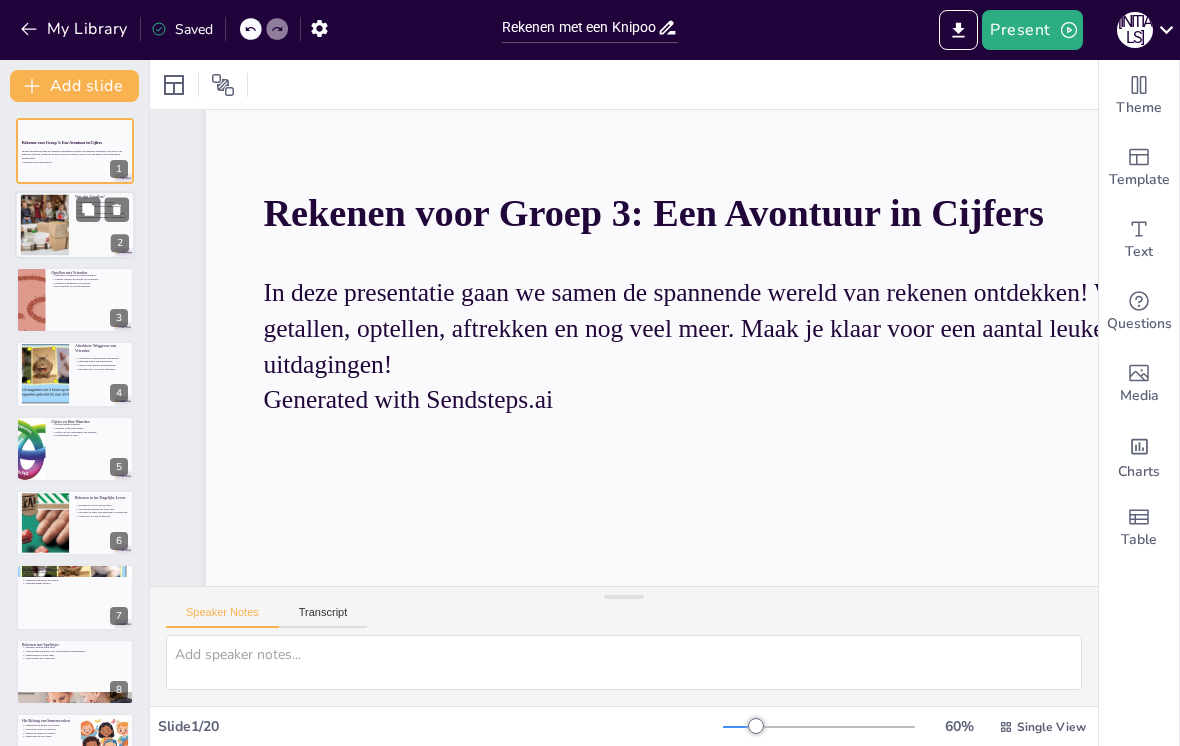 click at bounding box center (45, 225) 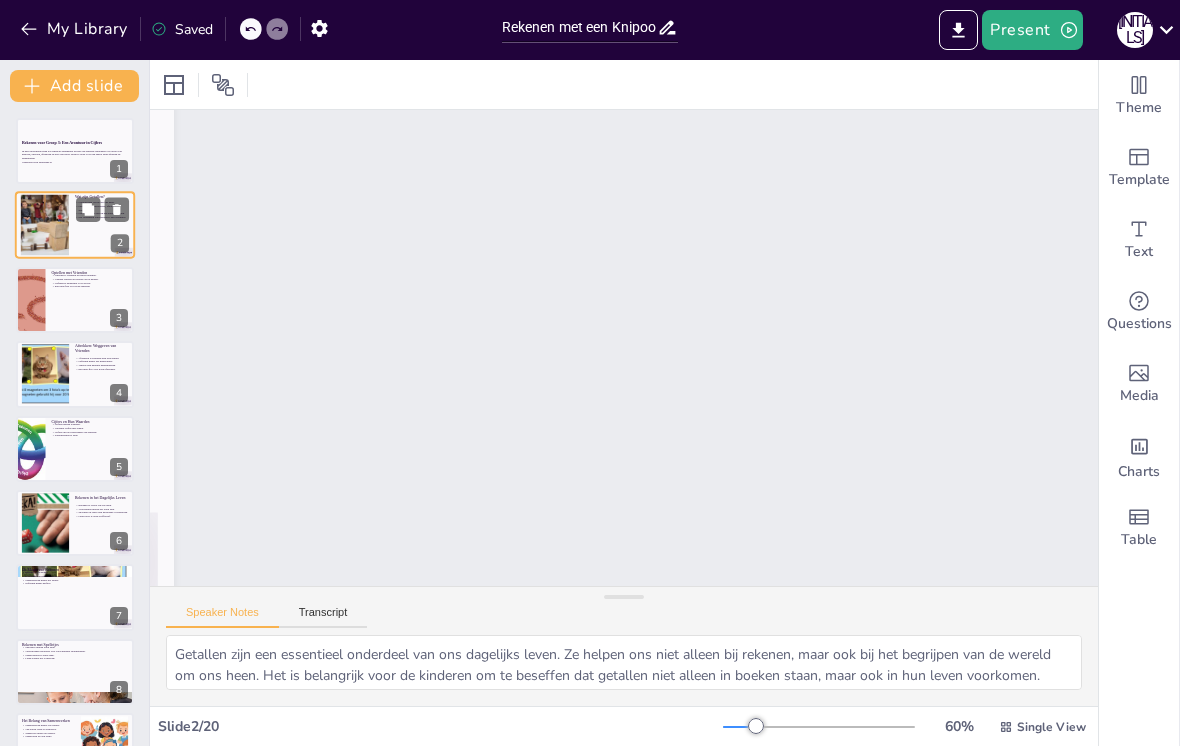 click at bounding box center [75, 300] 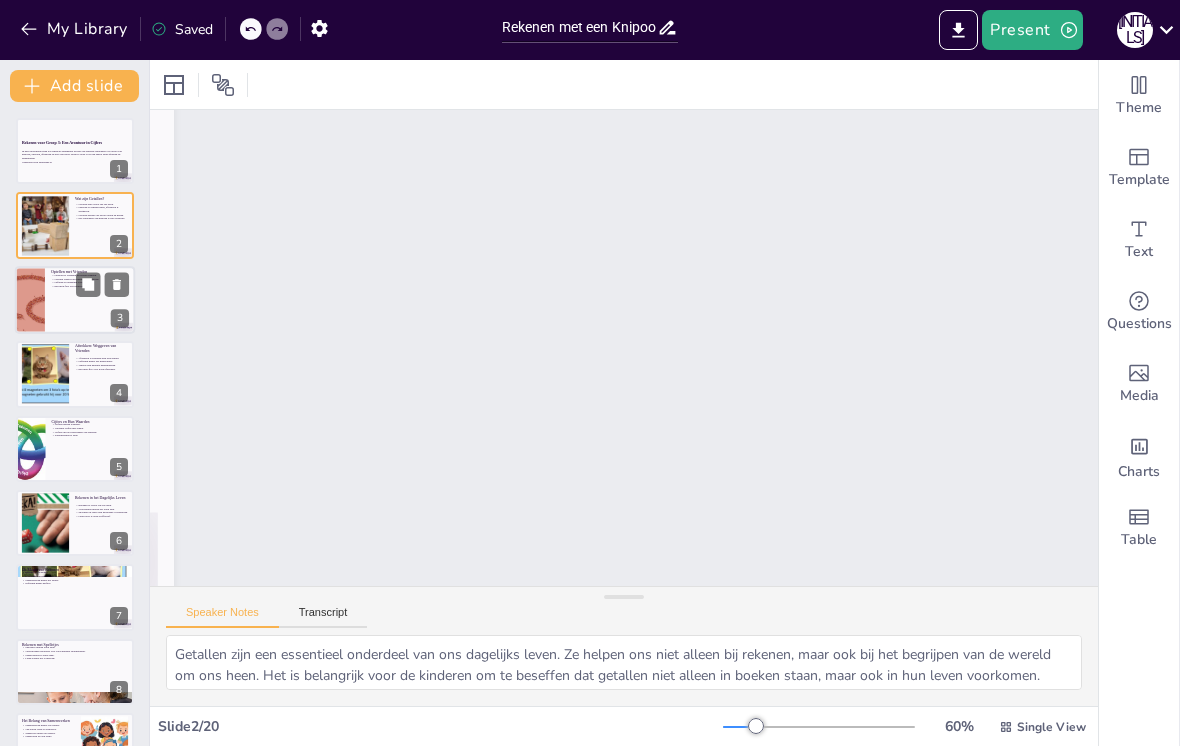 checkbox on "true" 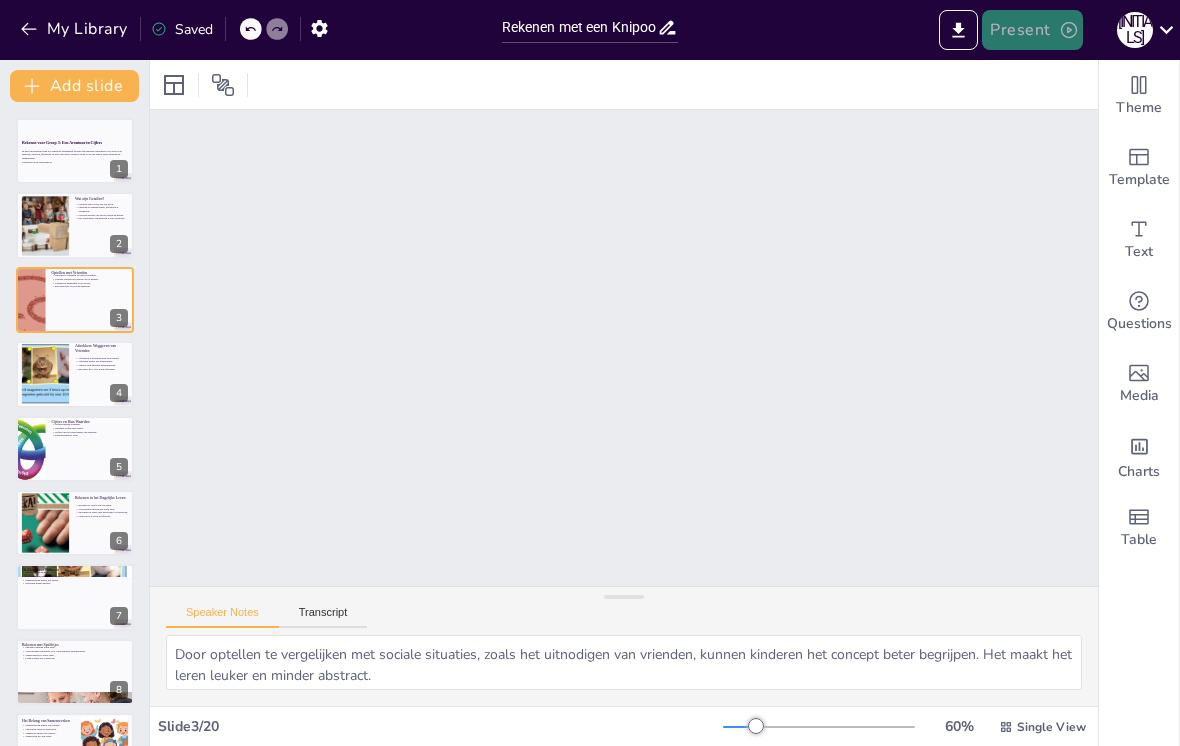 click on "Present" at bounding box center (1032, 30) 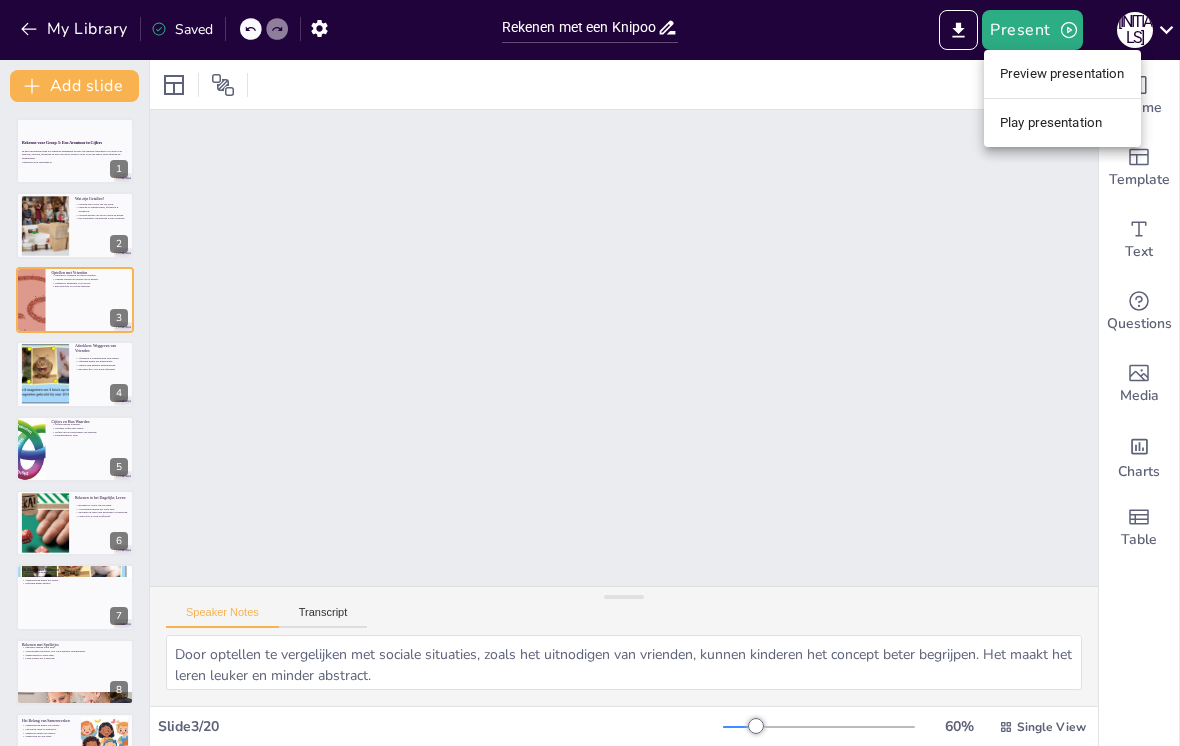 click on "Preview presentation" at bounding box center (1062, 74) 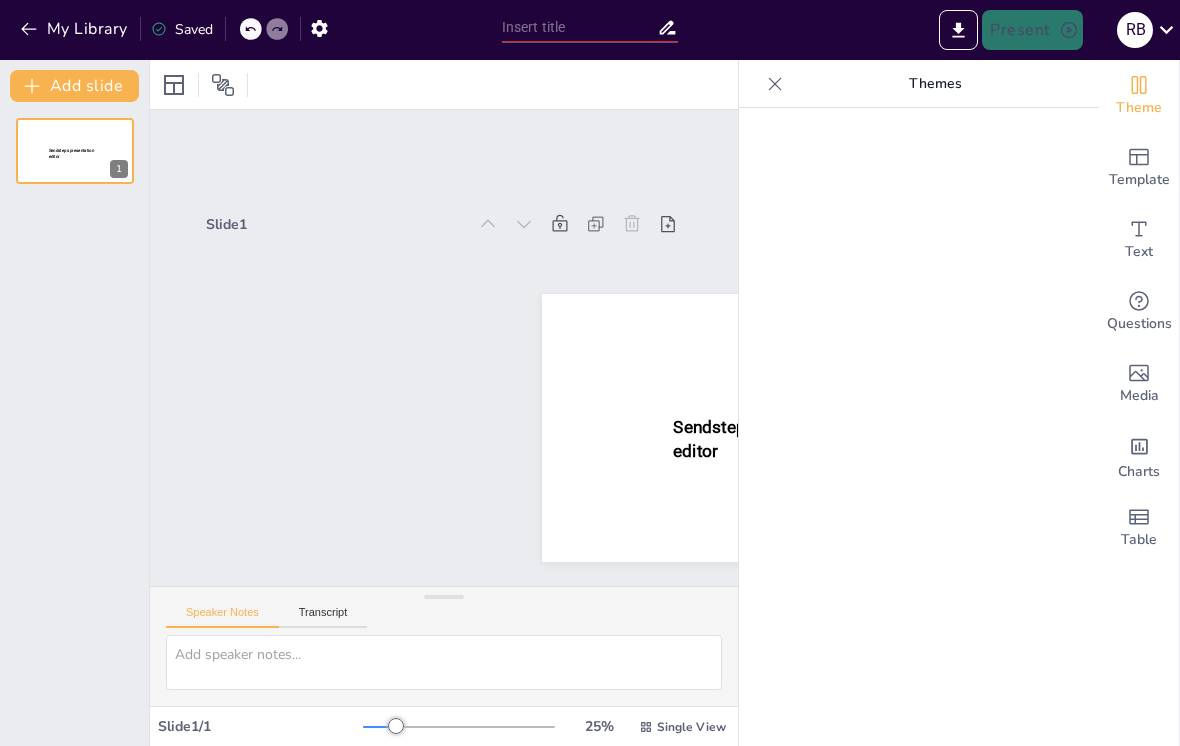 scroll, scrollTop: 0, scrollLeft: 0, axis: both 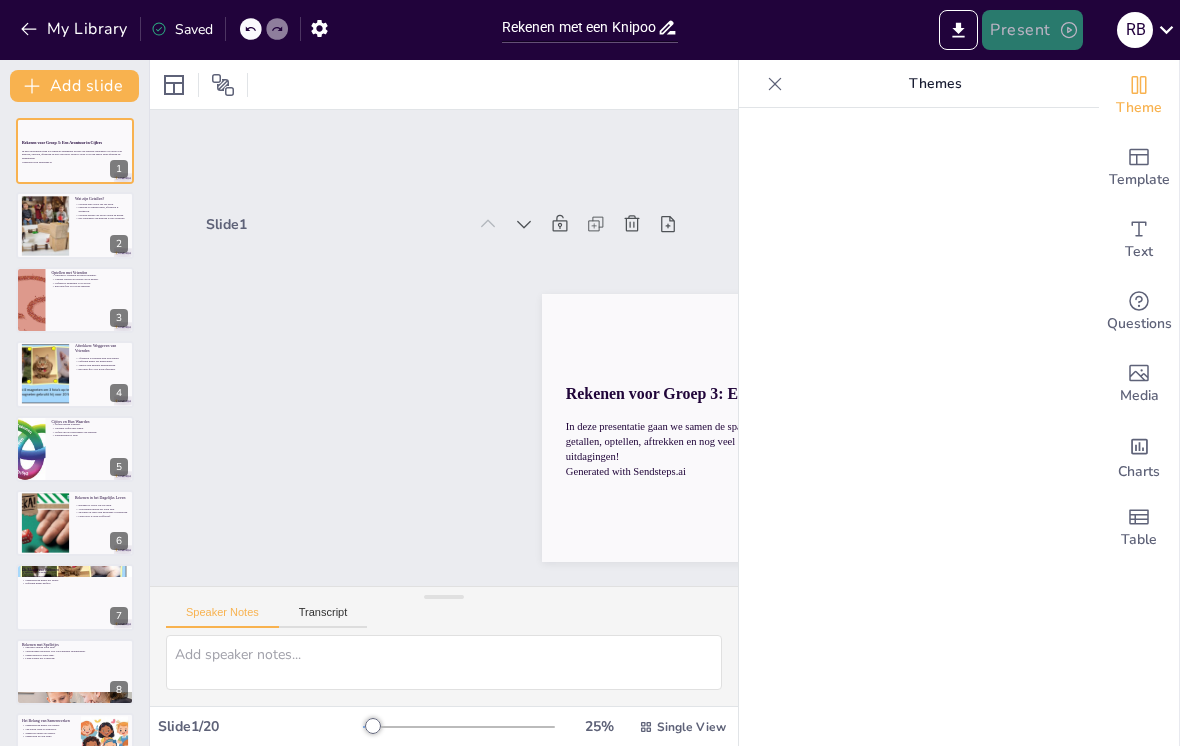 click on "Present" at bounding box center [1032, 30] 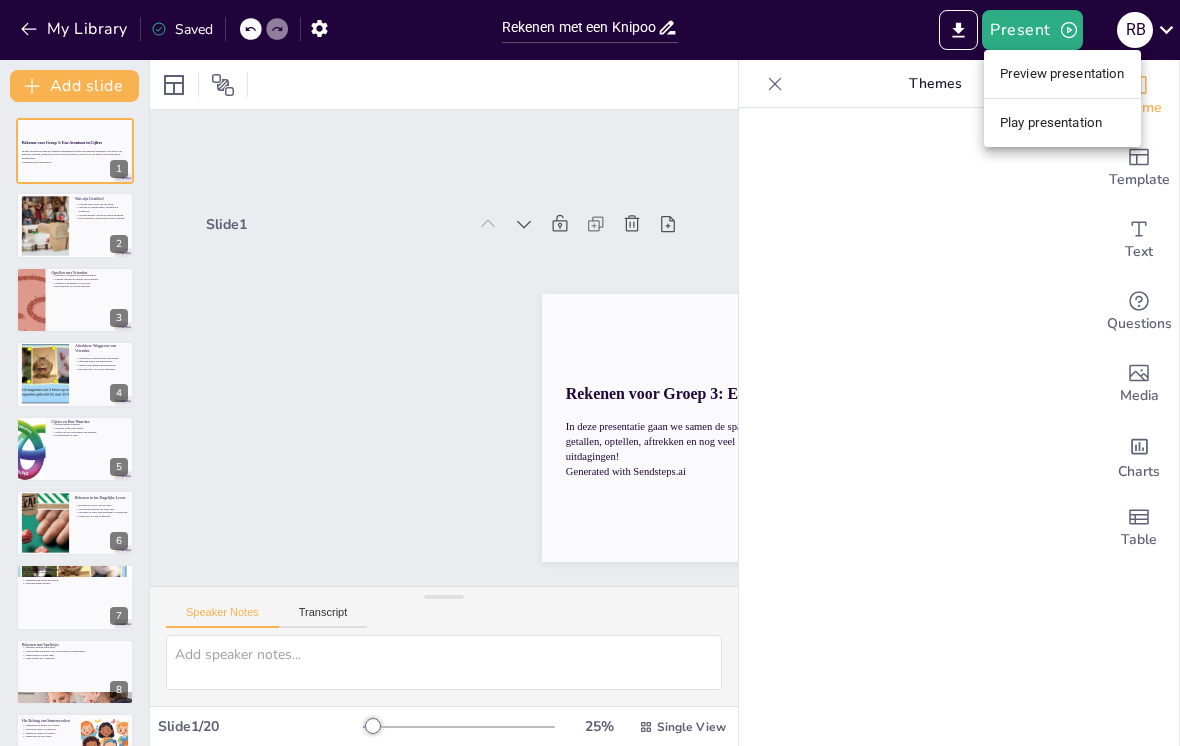 click at bounding box center [590, 373] 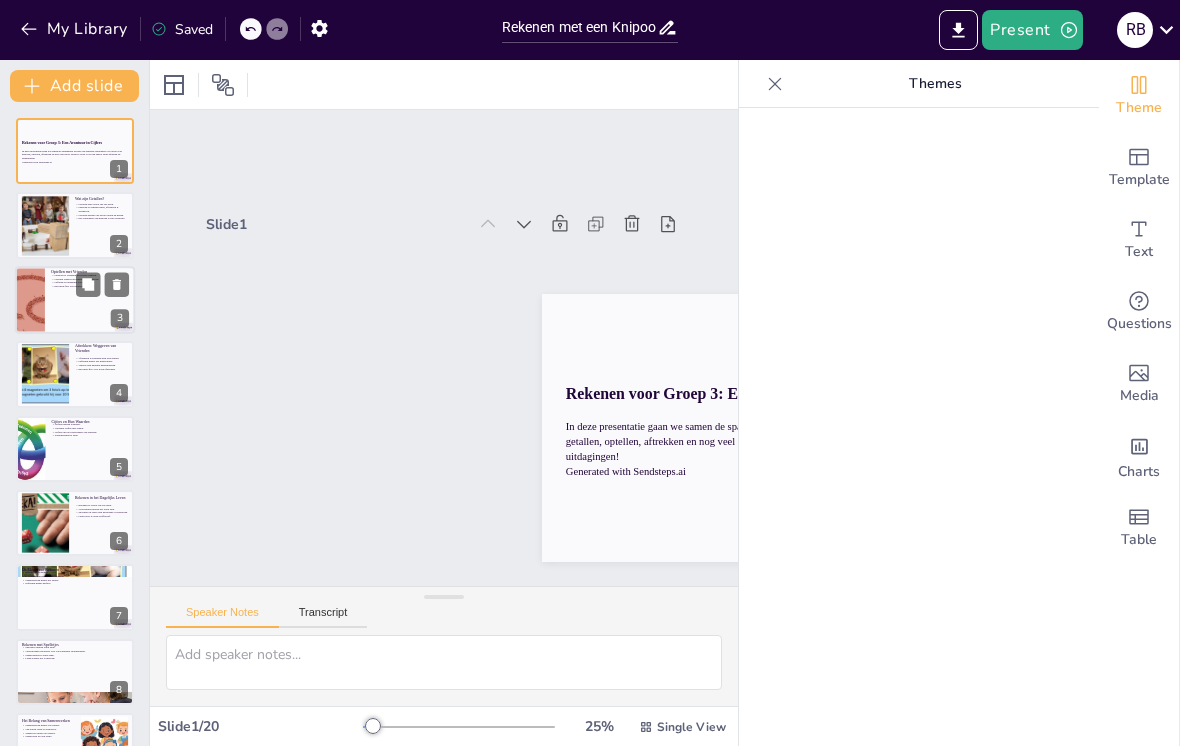 click at bounding box center (75, 300) 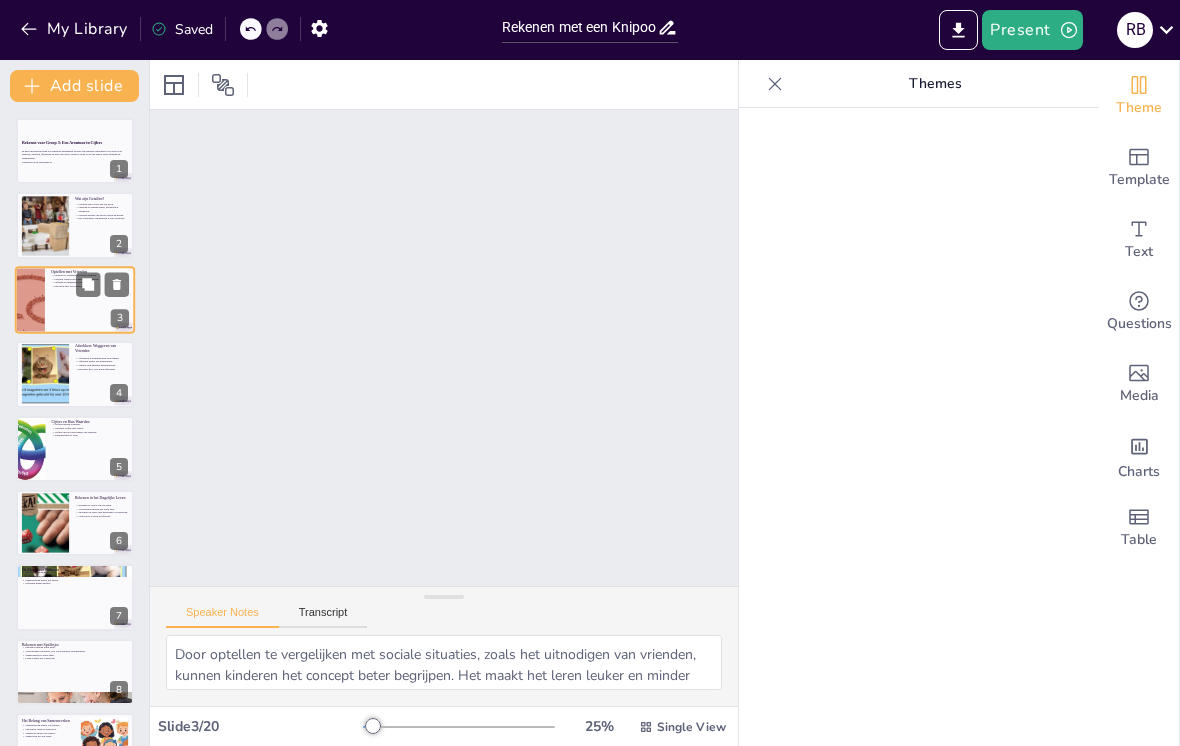checkbox on "true" 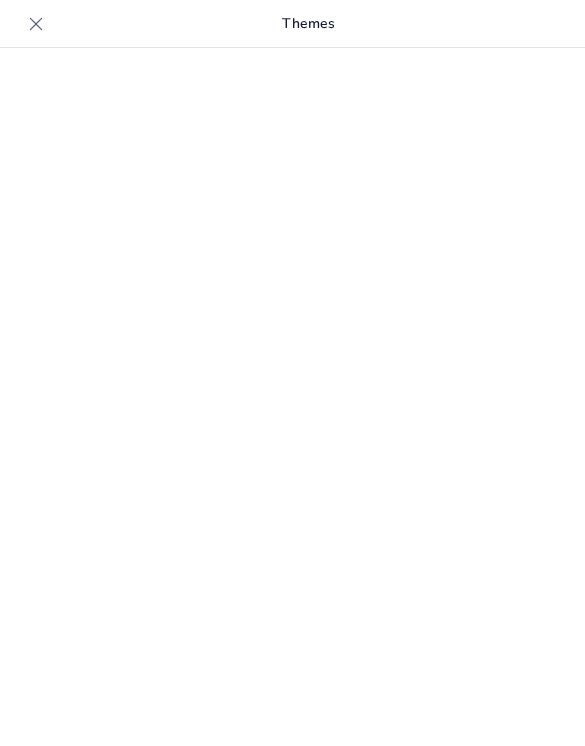 checkbox on "true" 